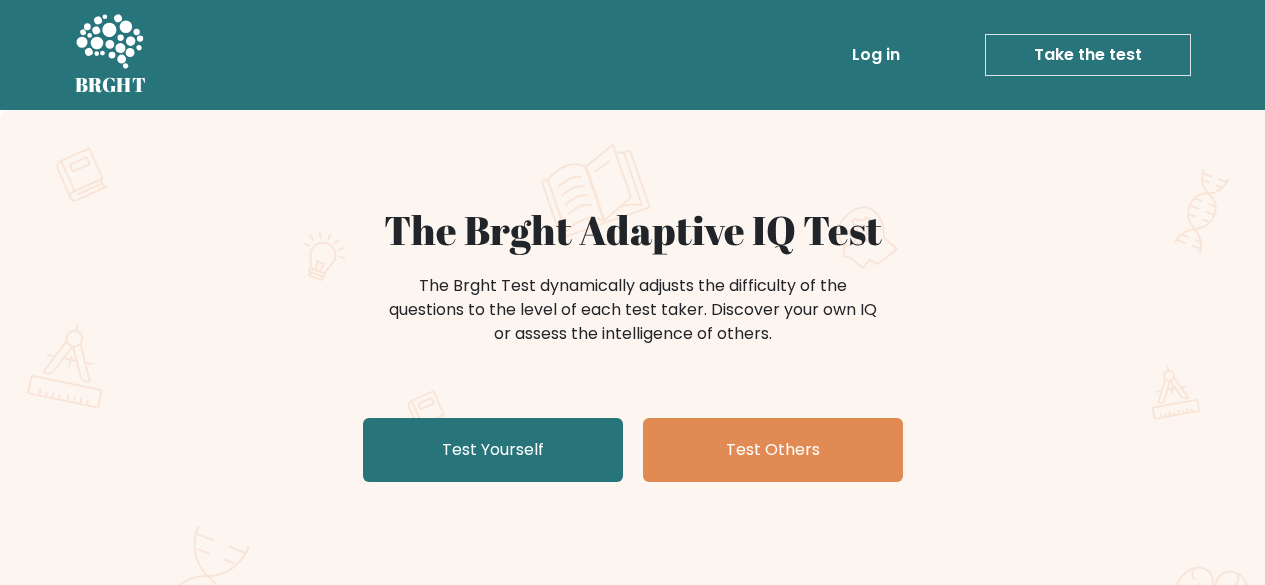 scroll, scrollTop: 0, scrollLeft: 0, axis: both 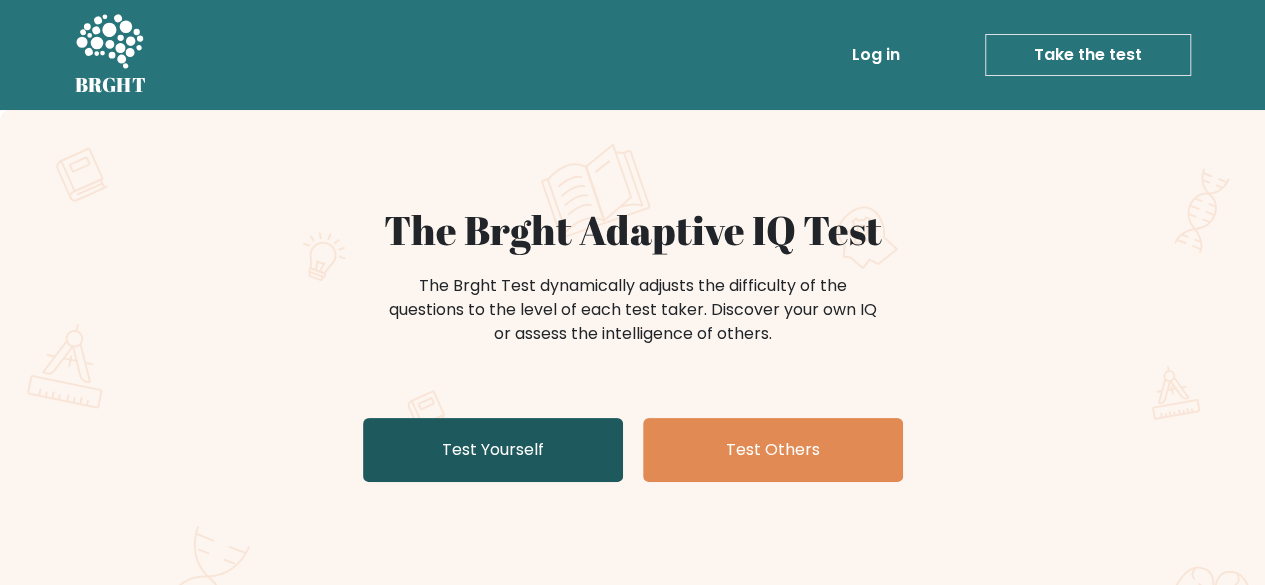 click on "Test Yourself" at bounding box center (493, 450) 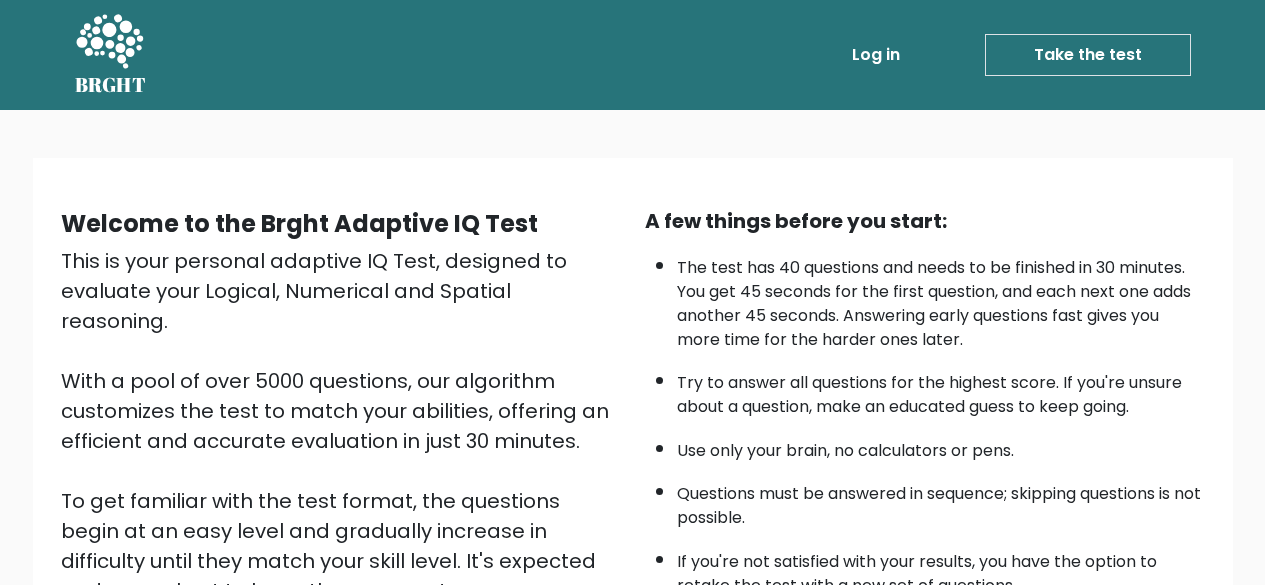 scroll, scrollTop: 0, scrollLeft: 0, axis: both 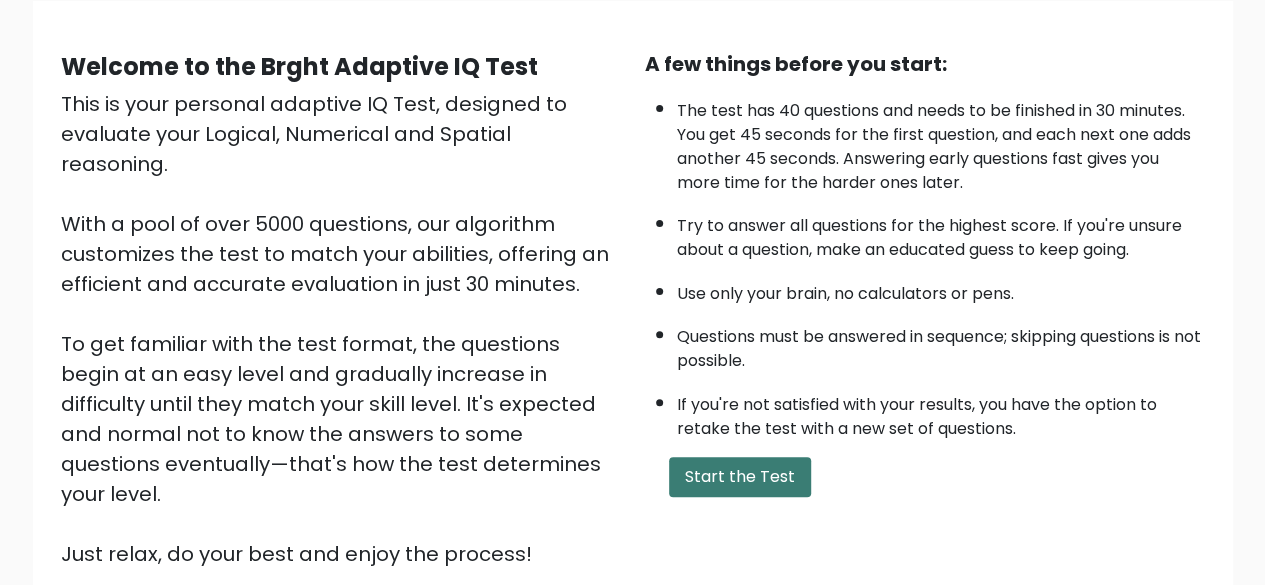 click on "Start the Test" at bounding box center (740, 477) 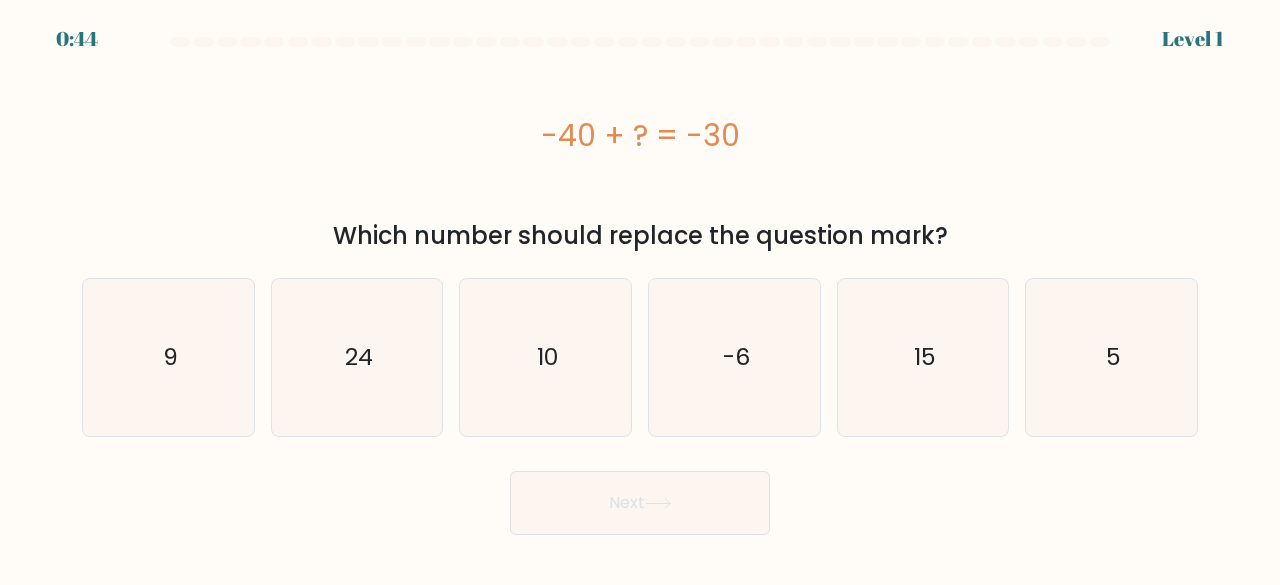 scroll, scrollTop: 0, scrollLeft: 0, axis: both 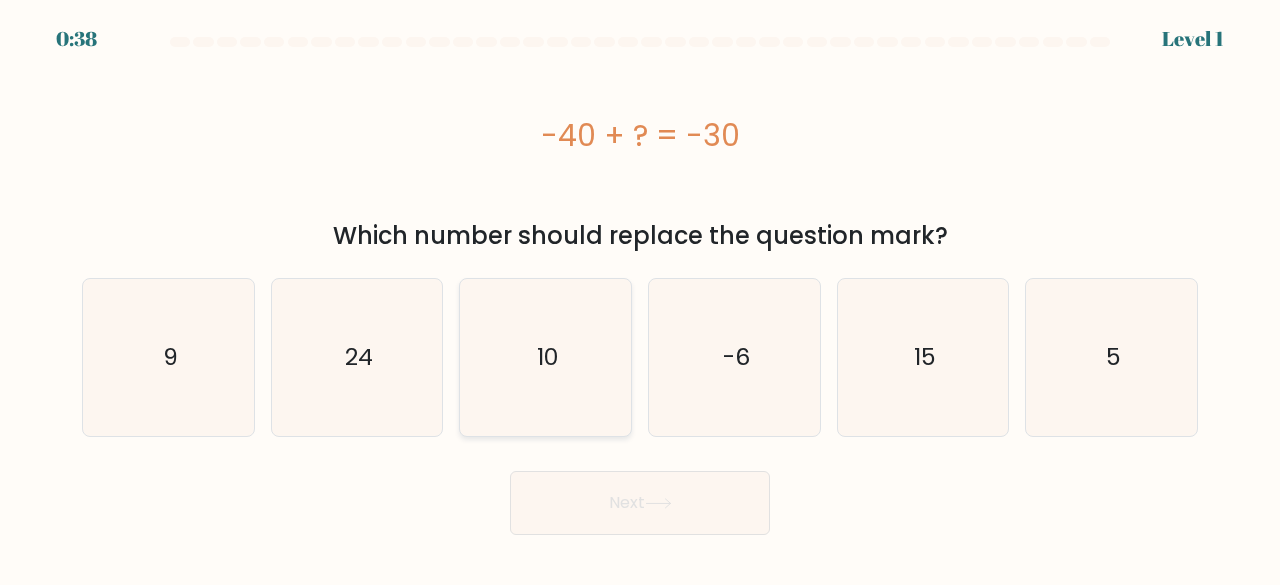 click on "10" 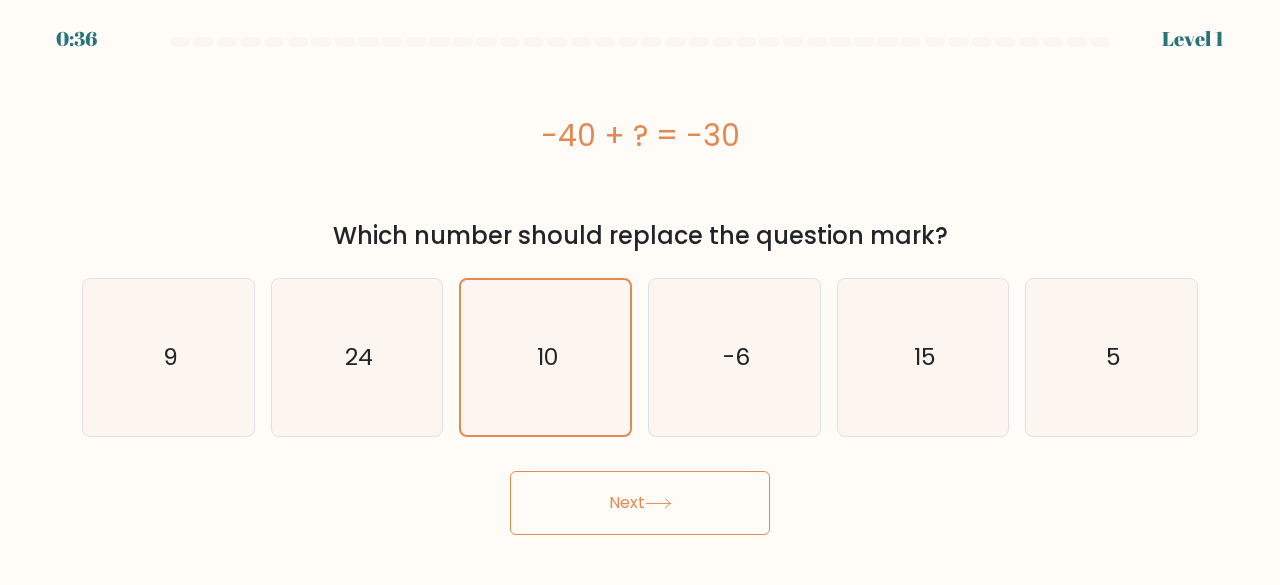 click on "Next" at bounding box center [640, 503] 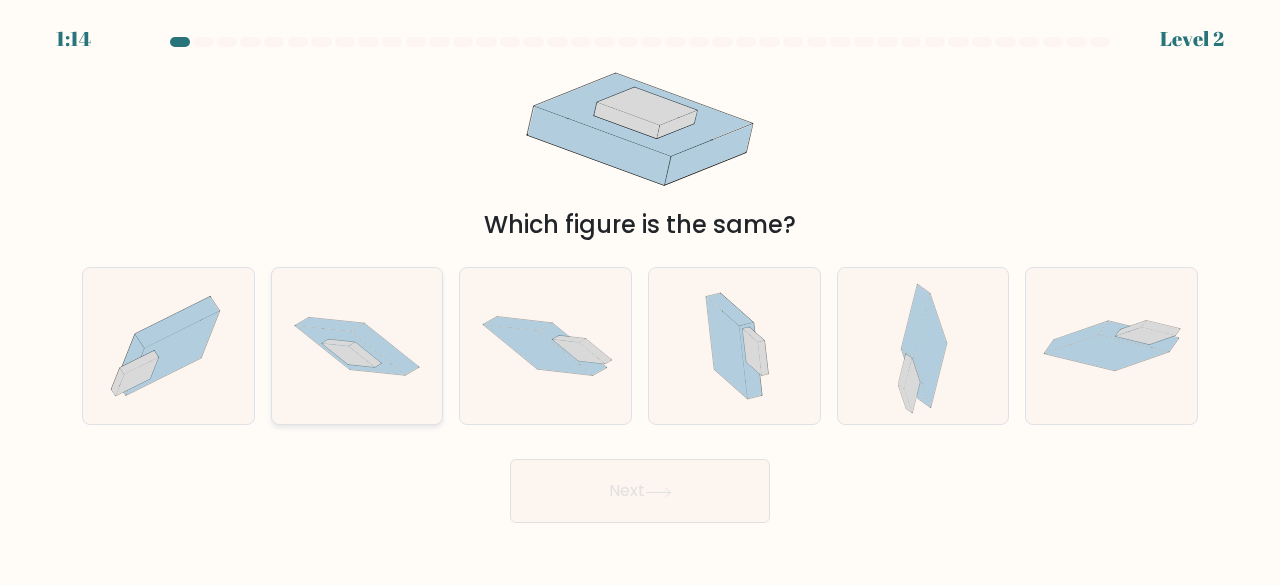 click 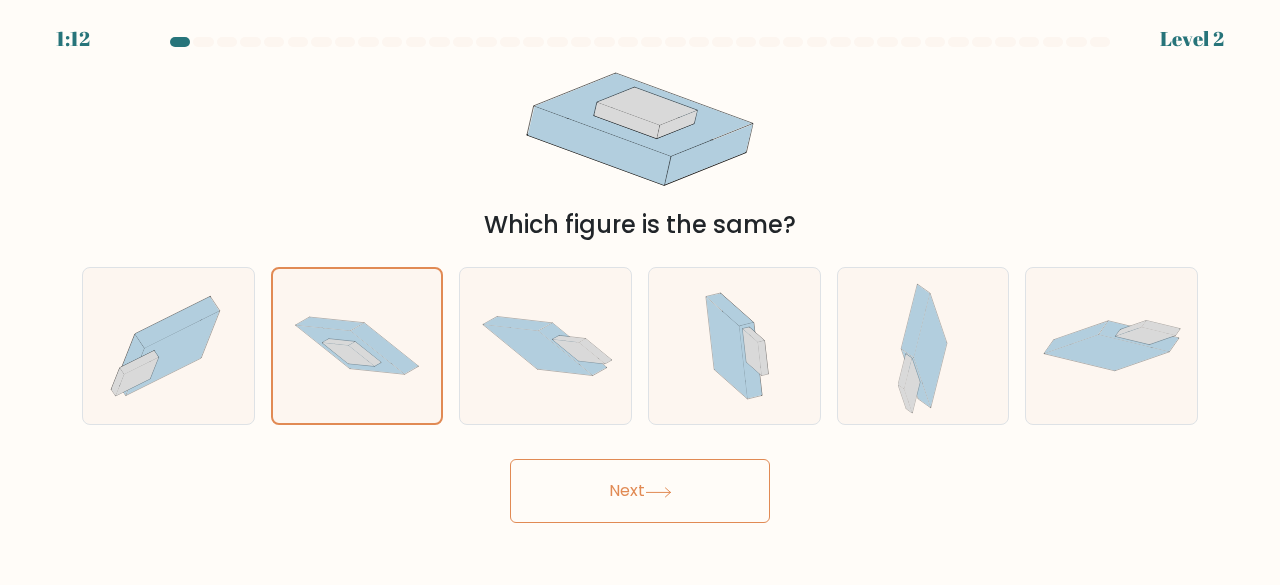 click on "Next" at bounding box center [640, 491] 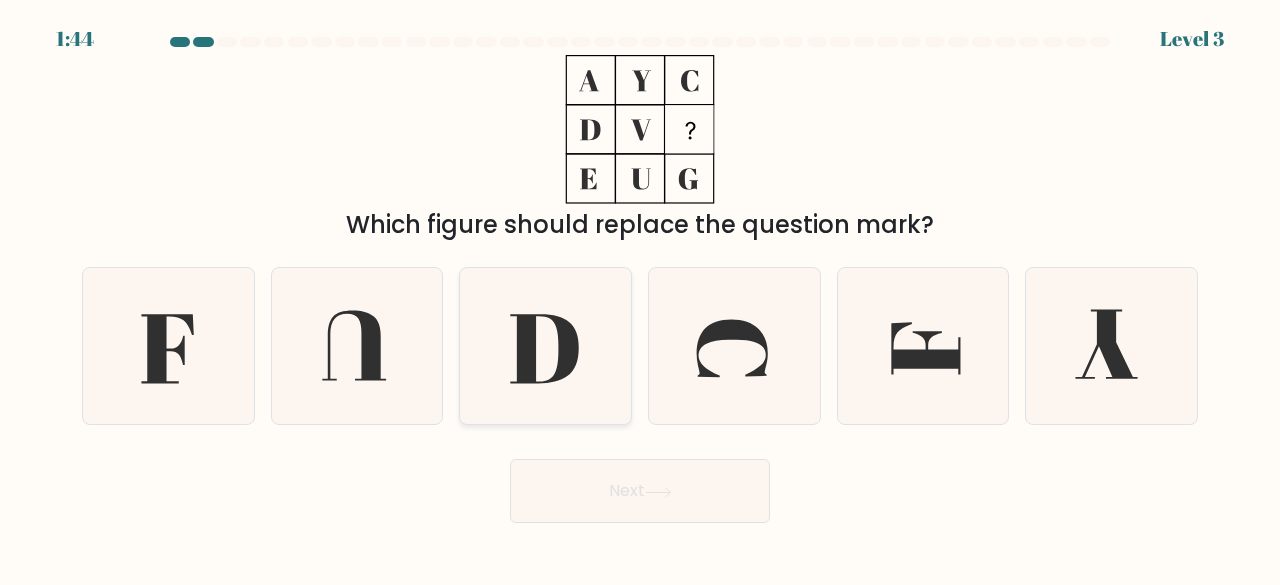 click 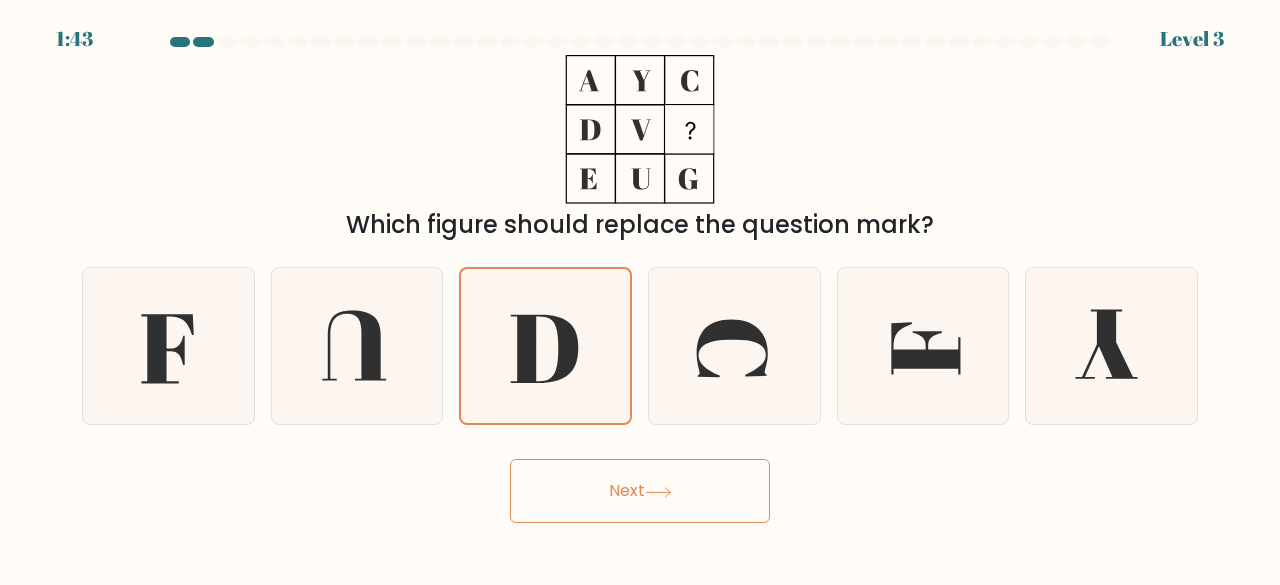 click on "Next" at bounding box center (640, 491) 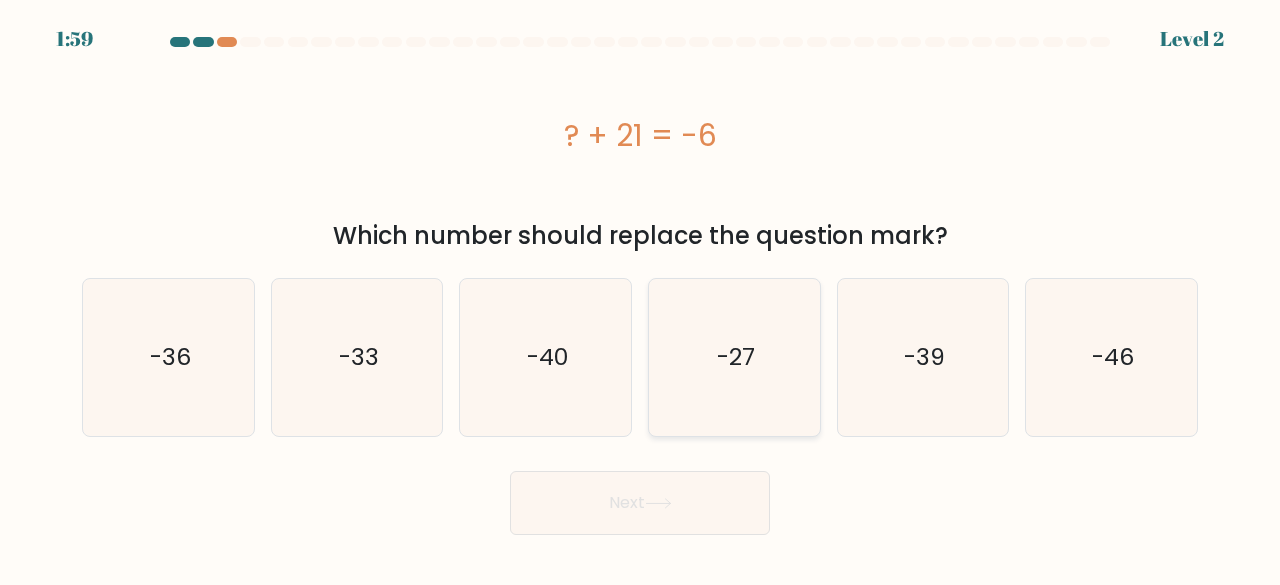 click on "-27" 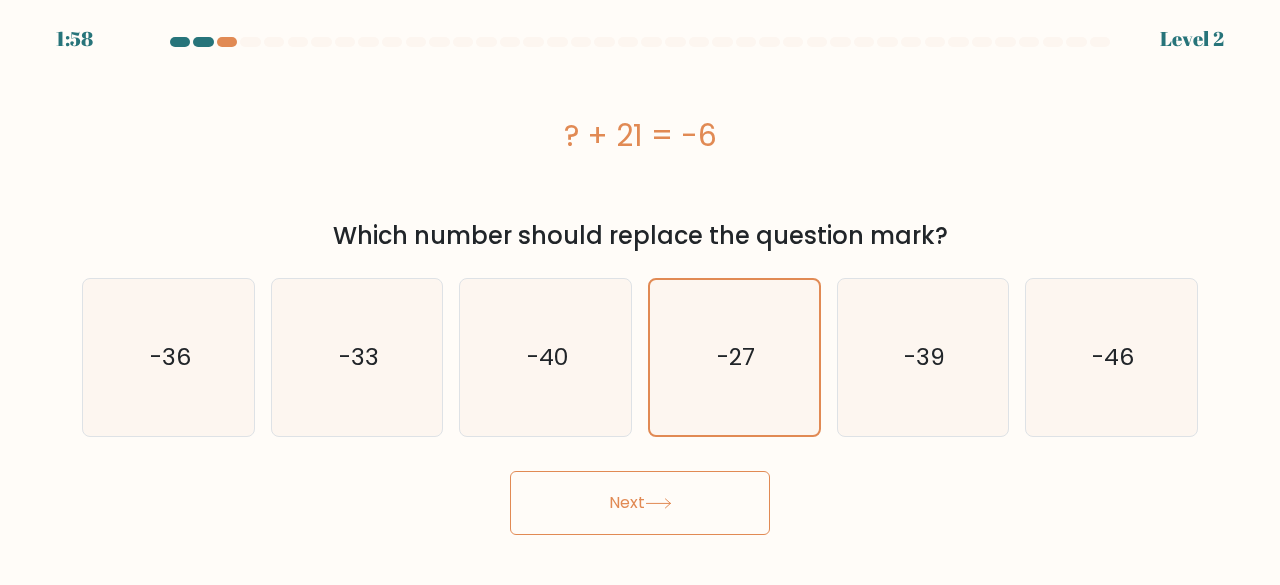click 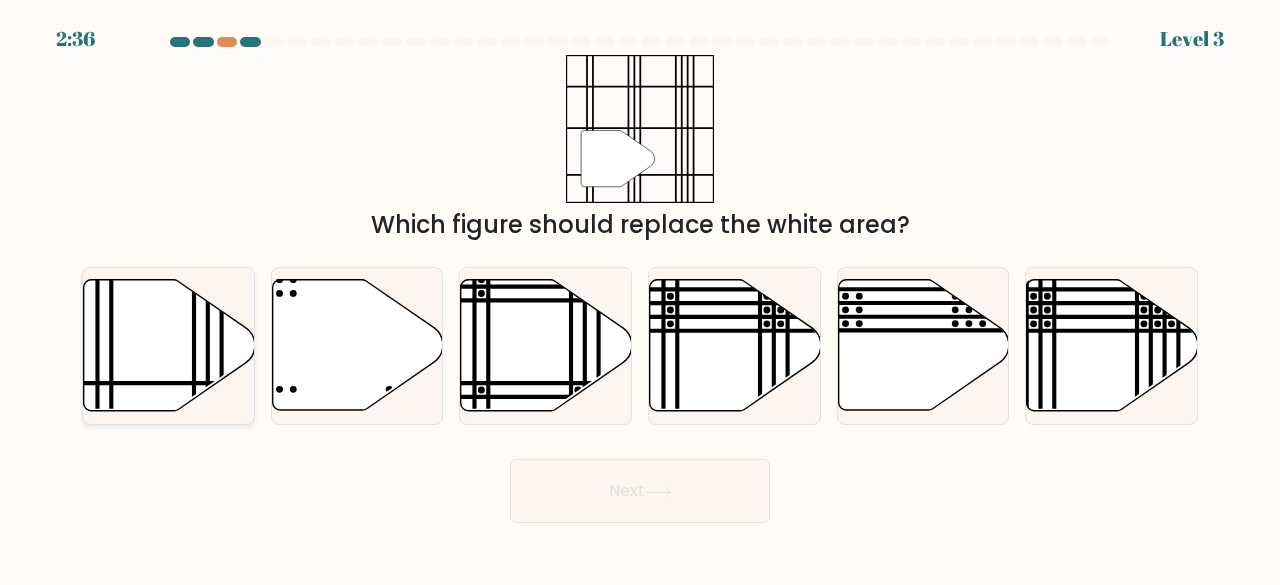 click 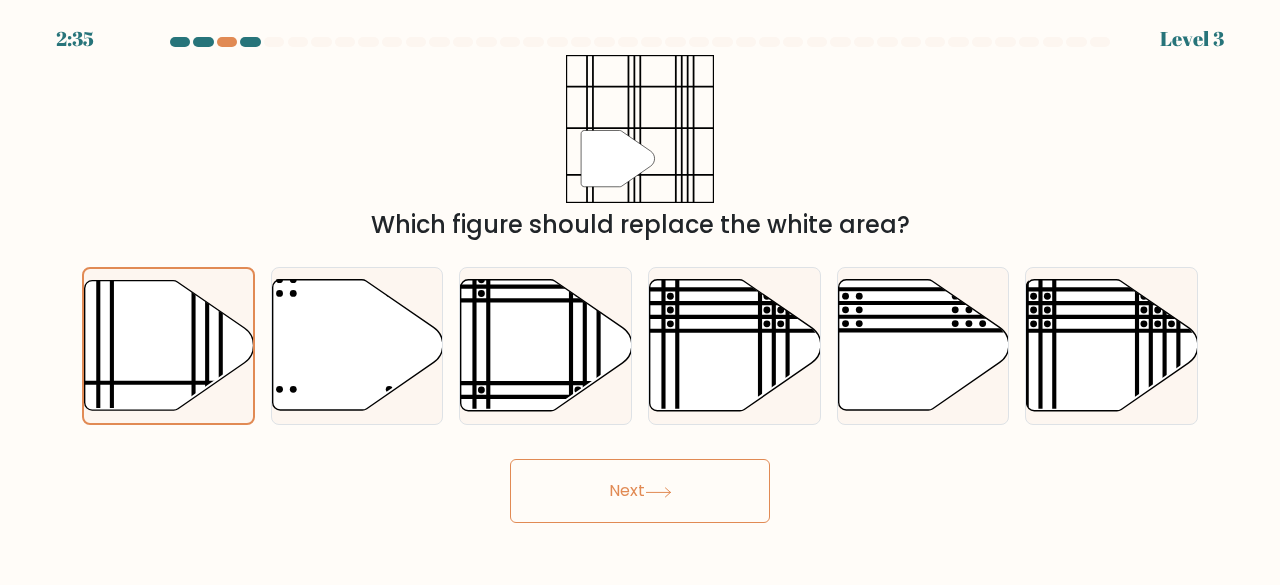click on "Next" at bounding box center [640, 491] 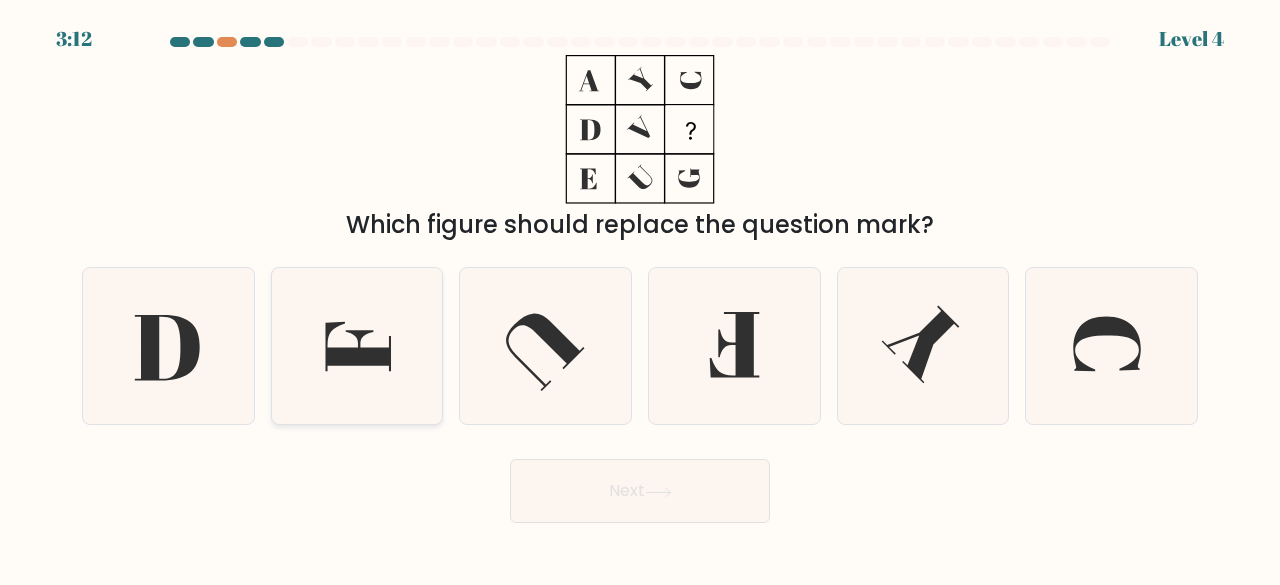 click 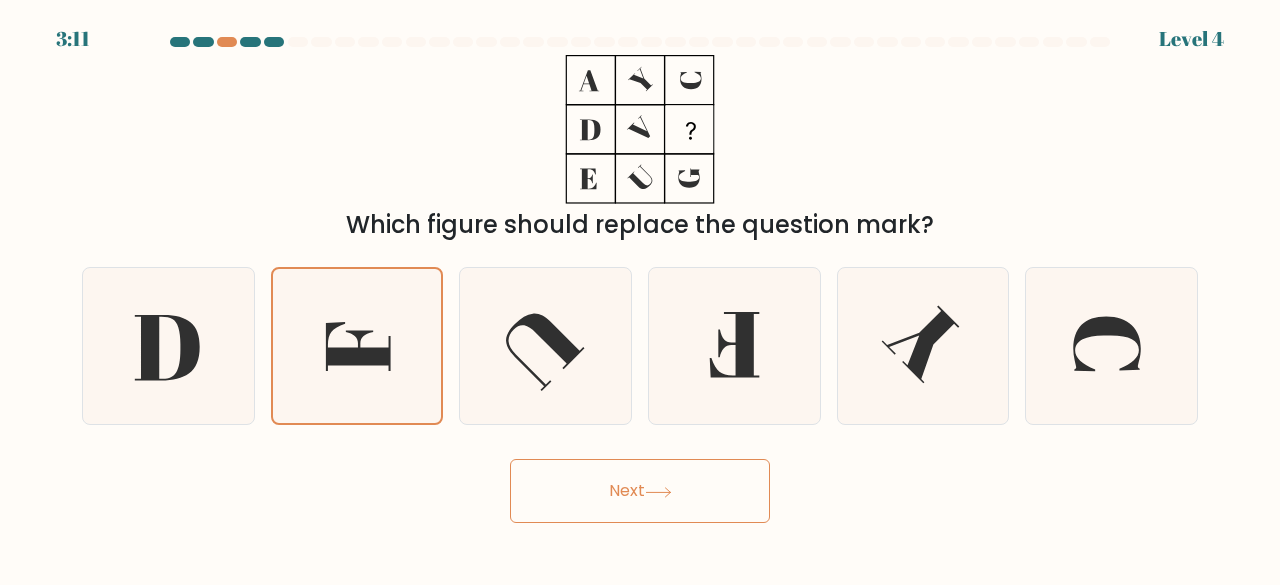 click on "Next" at bounding box center [640, 491] 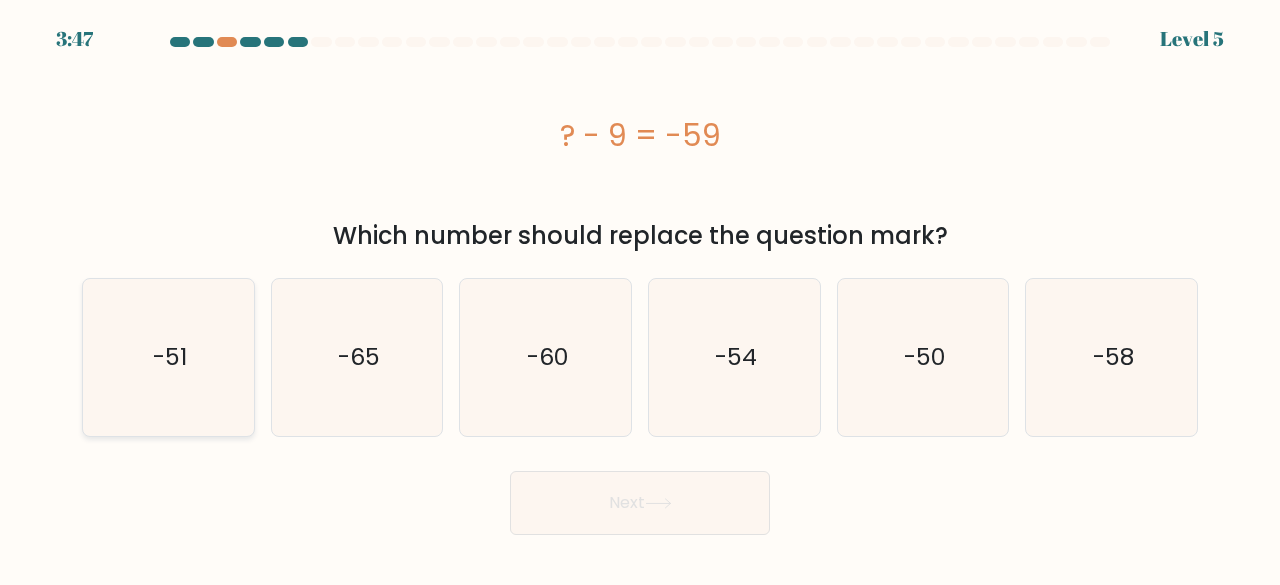 click on "-51" 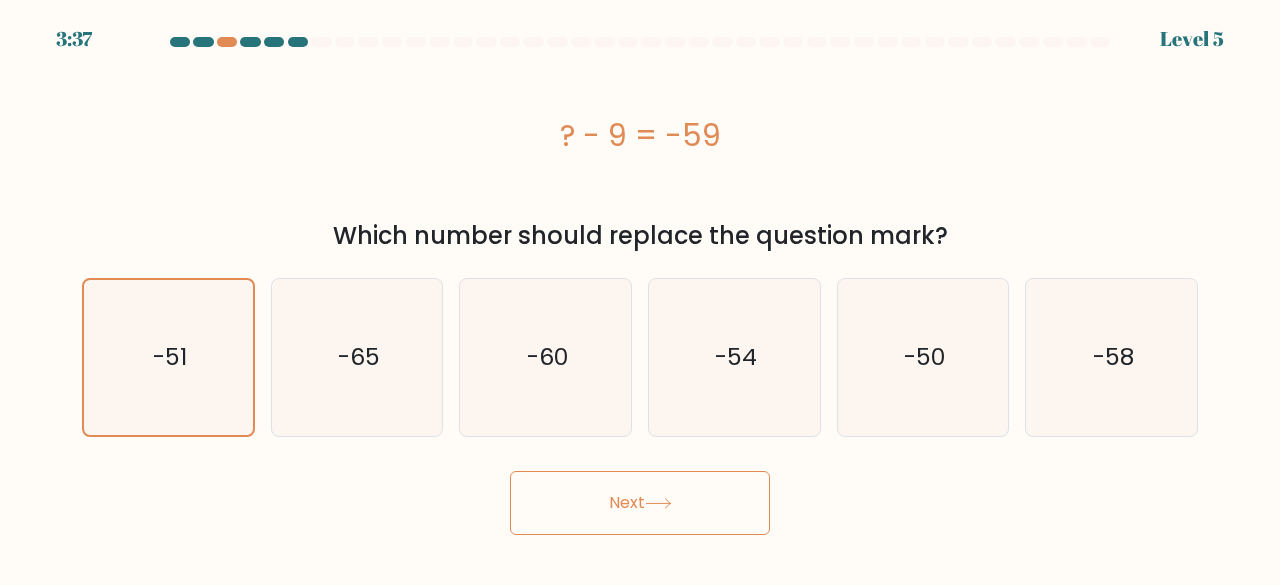 click on "Next" at bounding box center (640, 503) 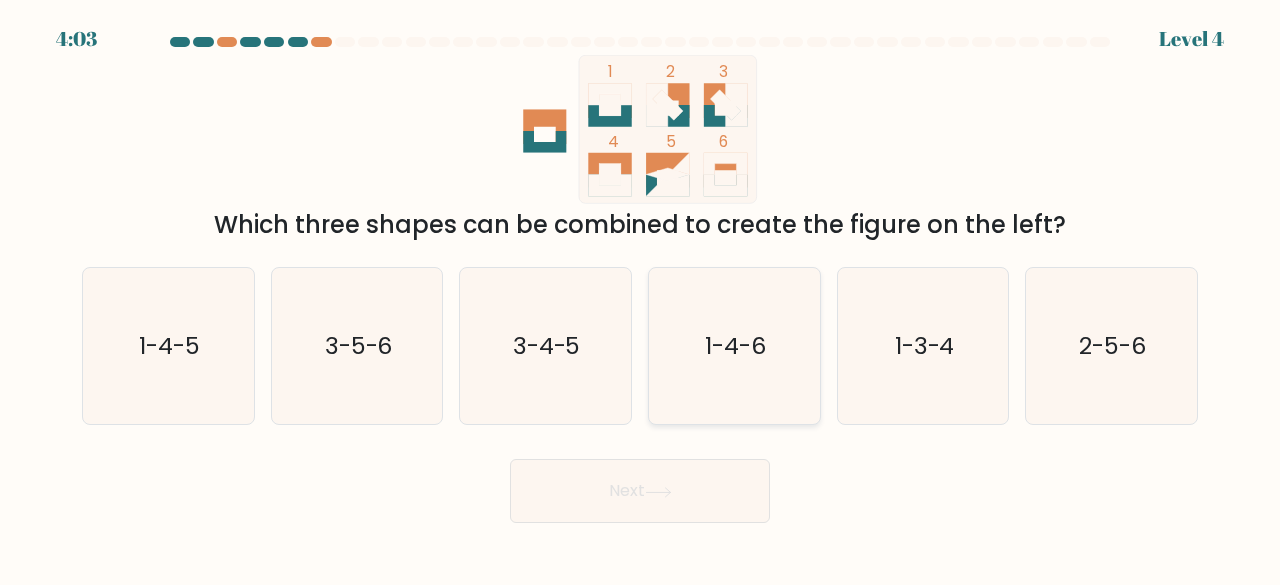 click on "1-4-6" 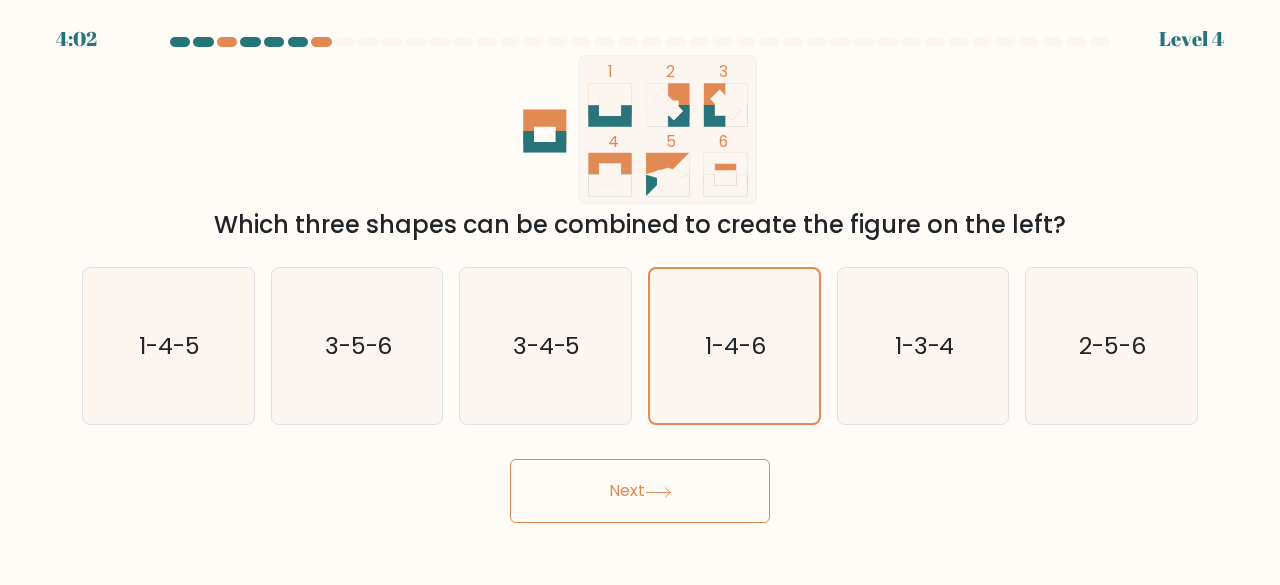 click on "Next" at bounding box center (640, 491) 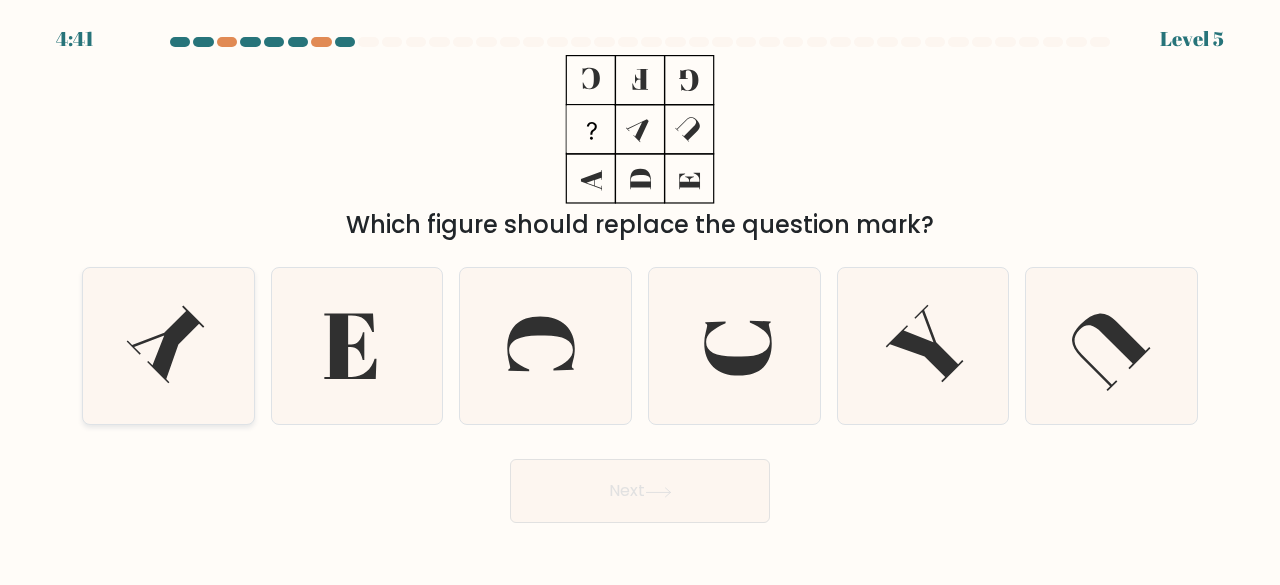 click 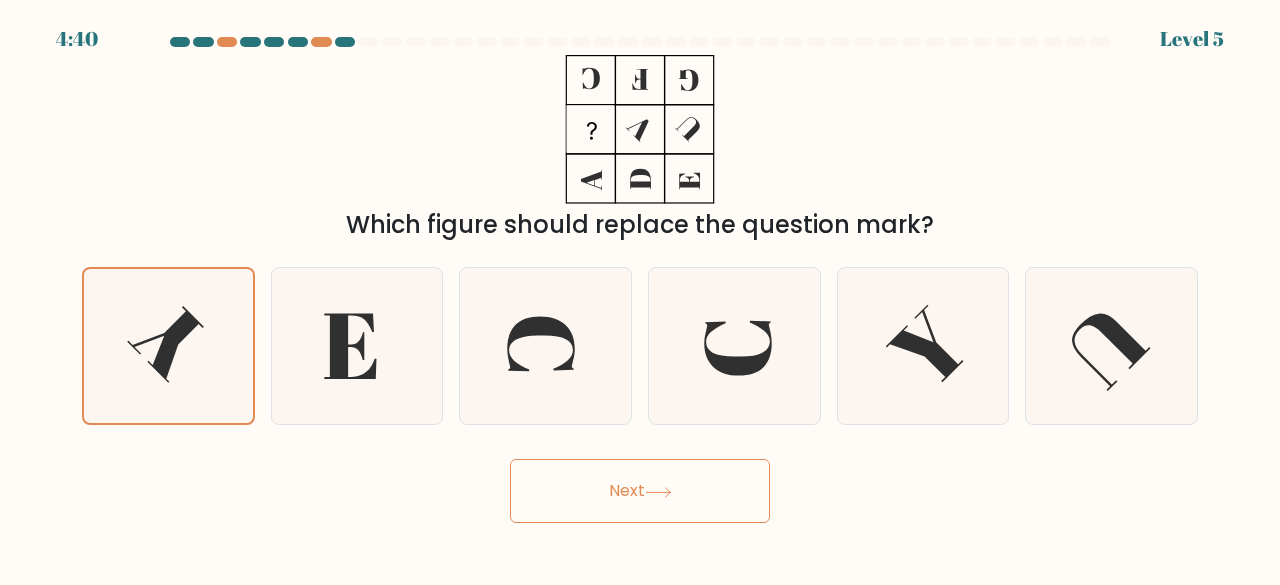 click on "Next" at bounding box center [640, 491] 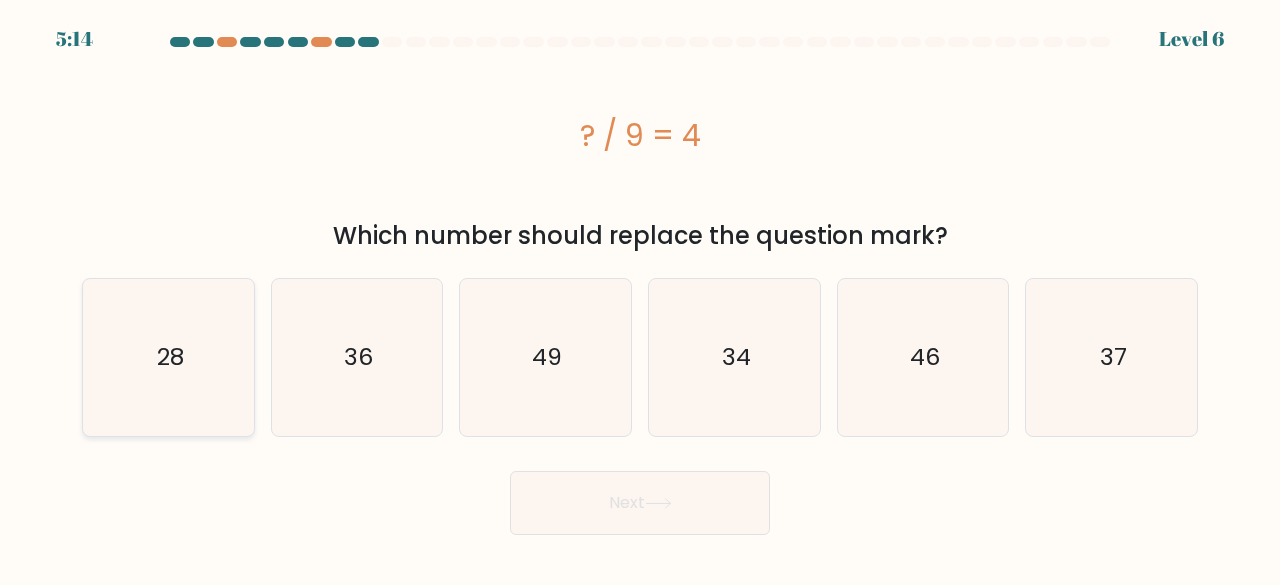 click on "28" 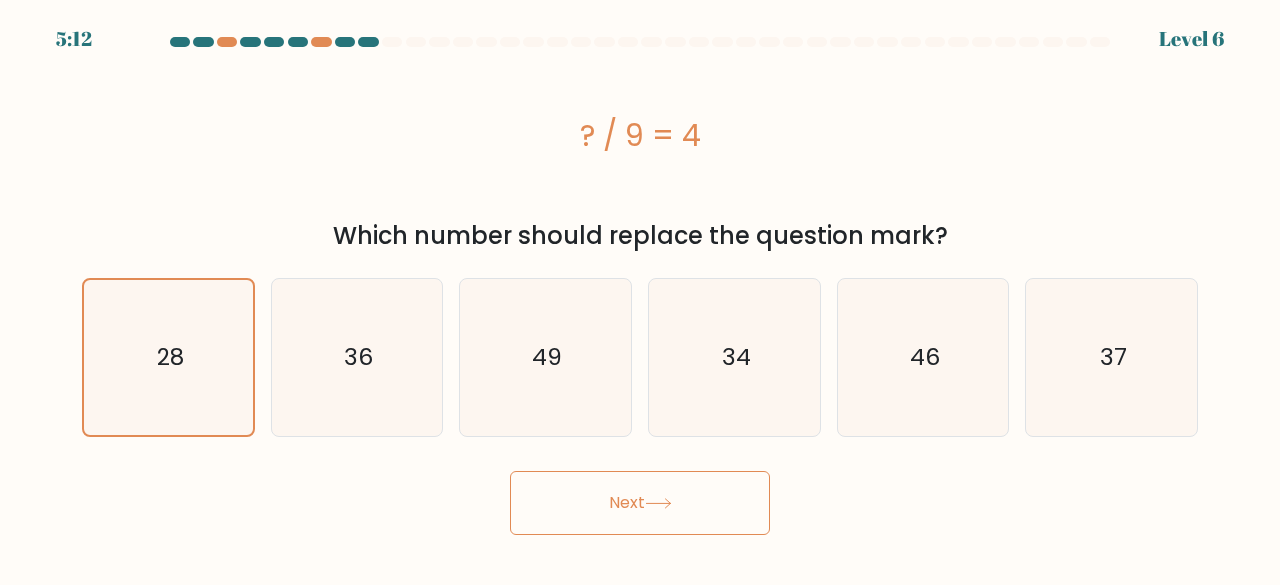 click on "Next" at bounding box center [640, 503] 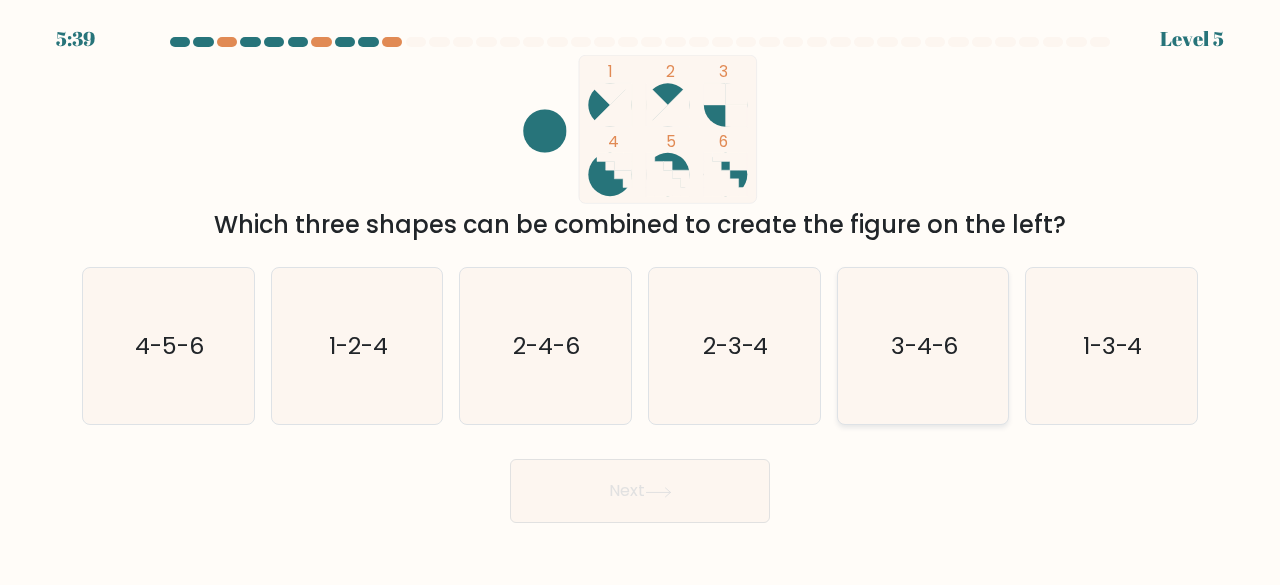 click on "3-4-6" 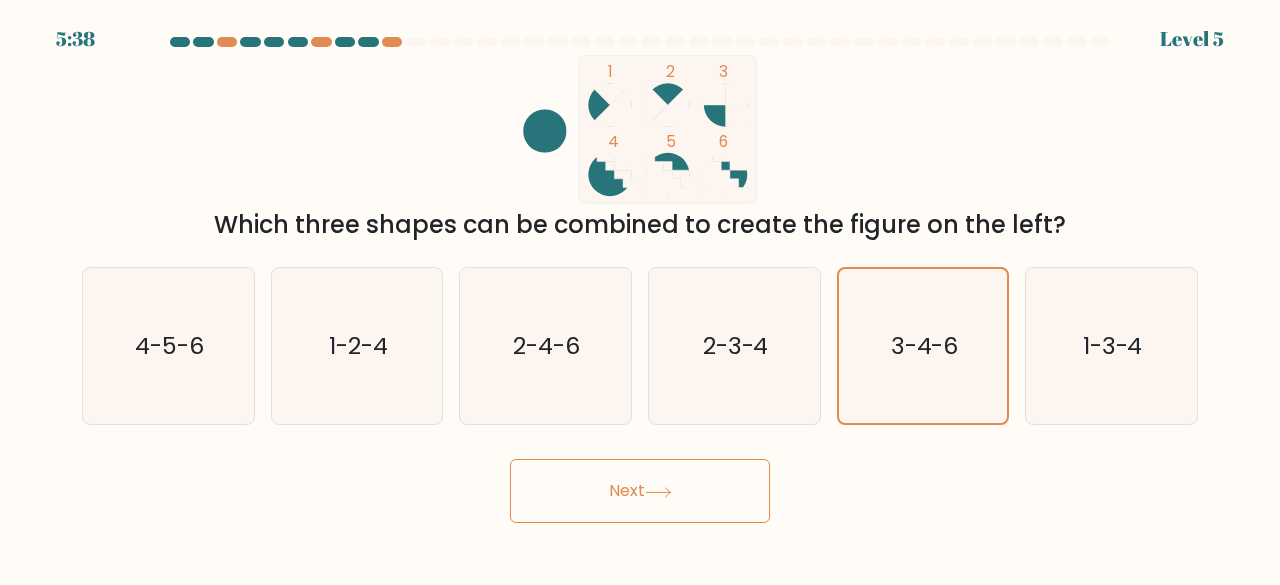 click on "Next" at bounding box center (640, 491) 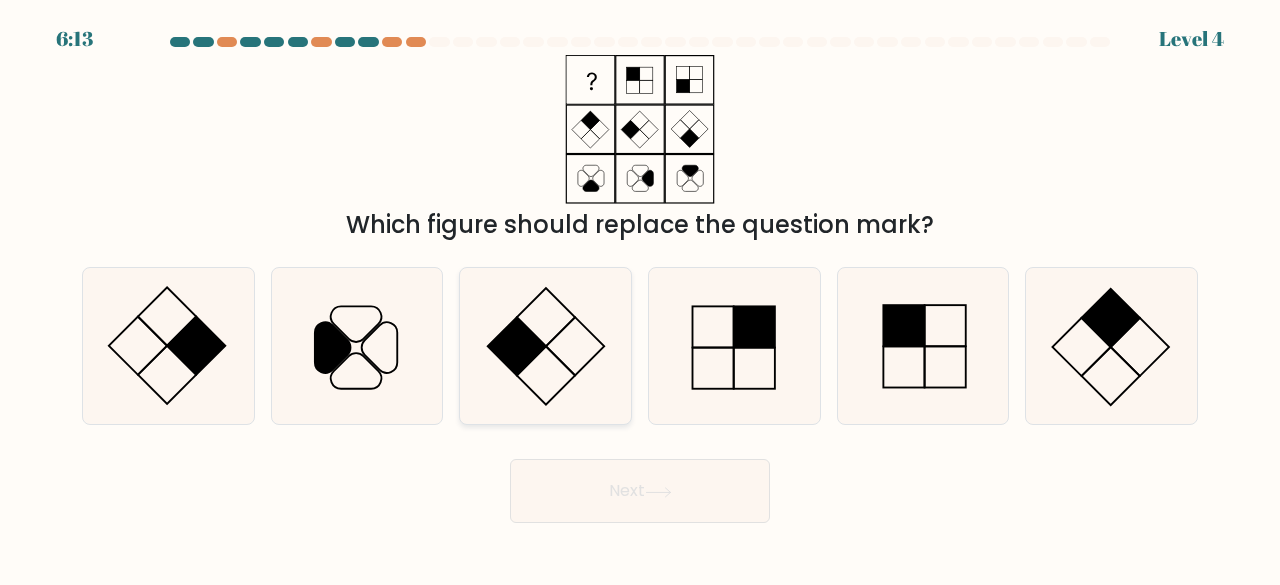 click 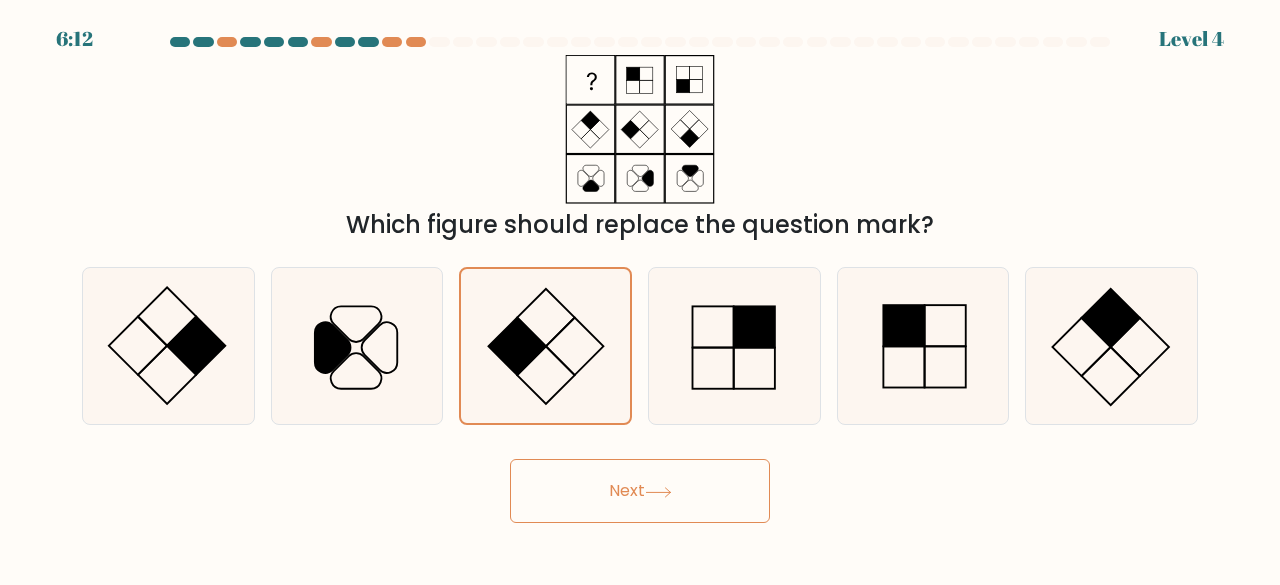 click on "Next" at bounding box center [640, 491] 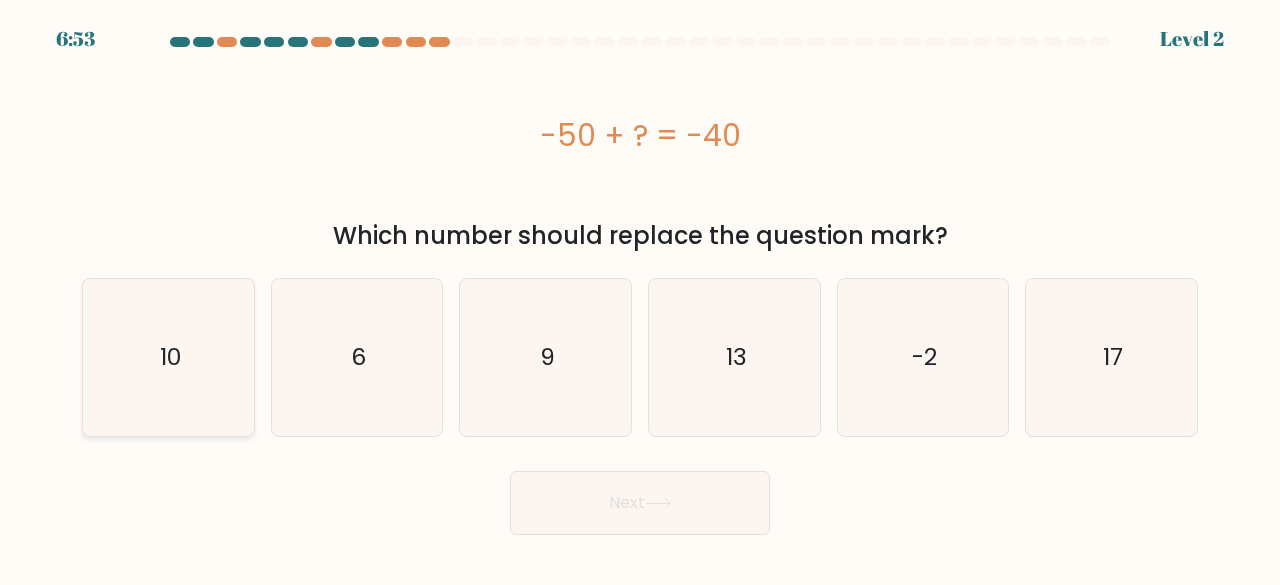 click on "10" 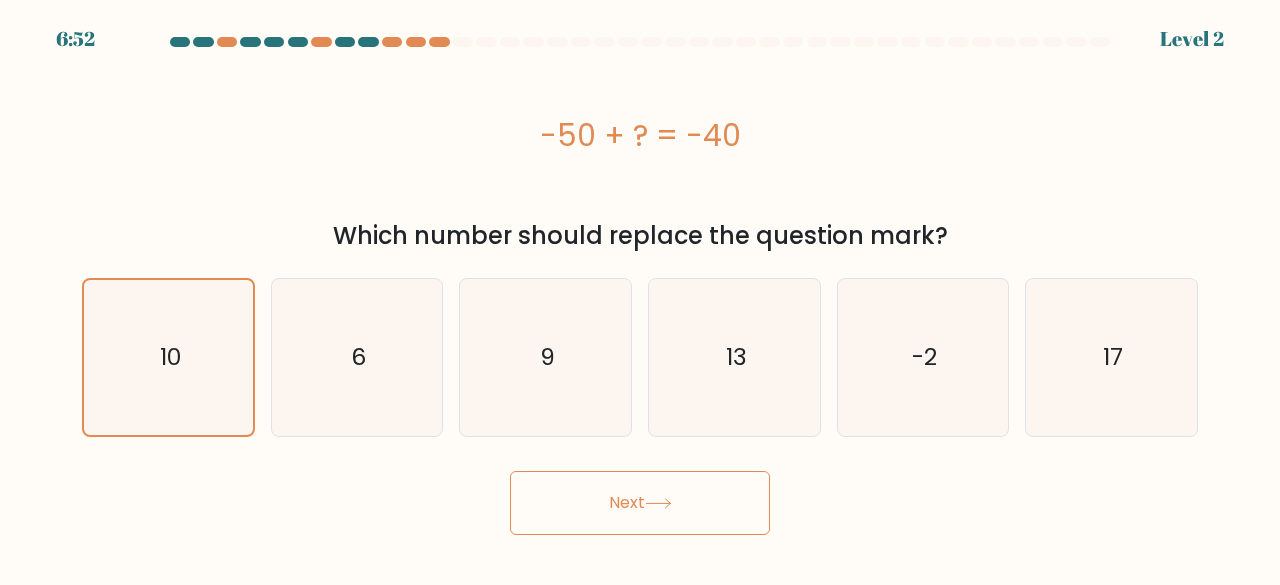 click on "Next" at bounding box center [640, 503] 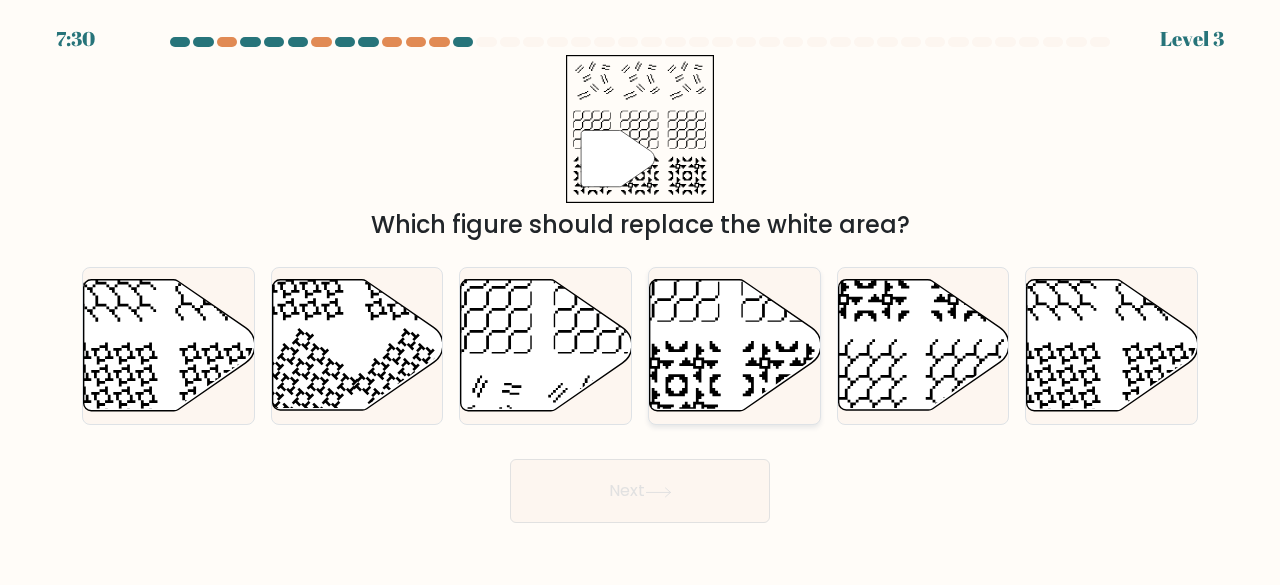 click 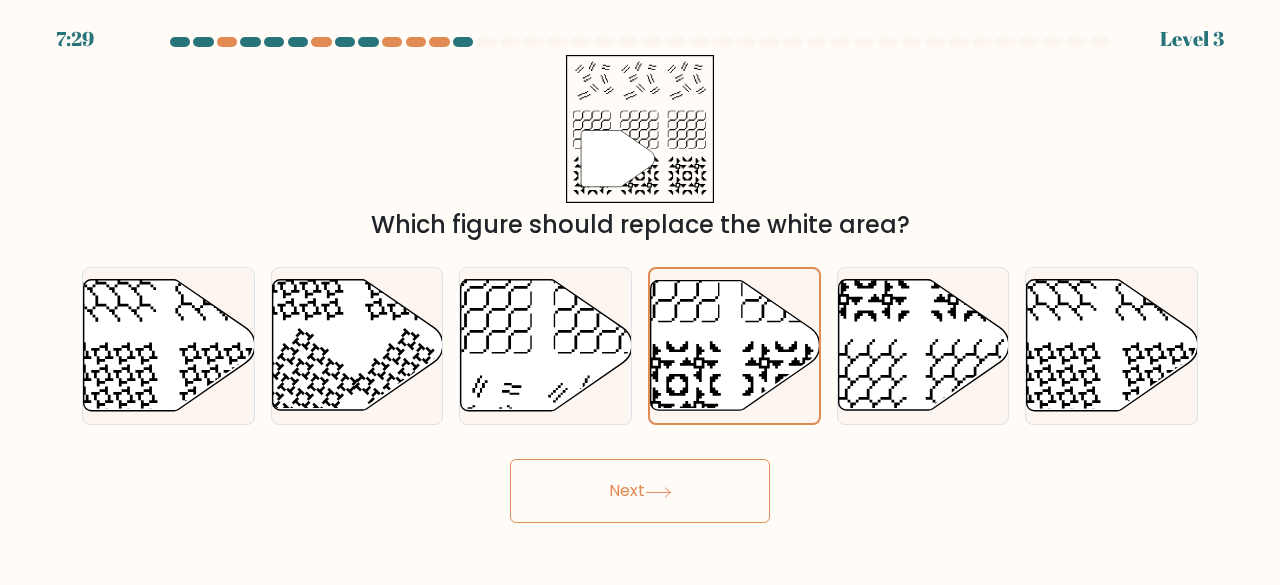 click on "Next" at bounding box center (640, 491) 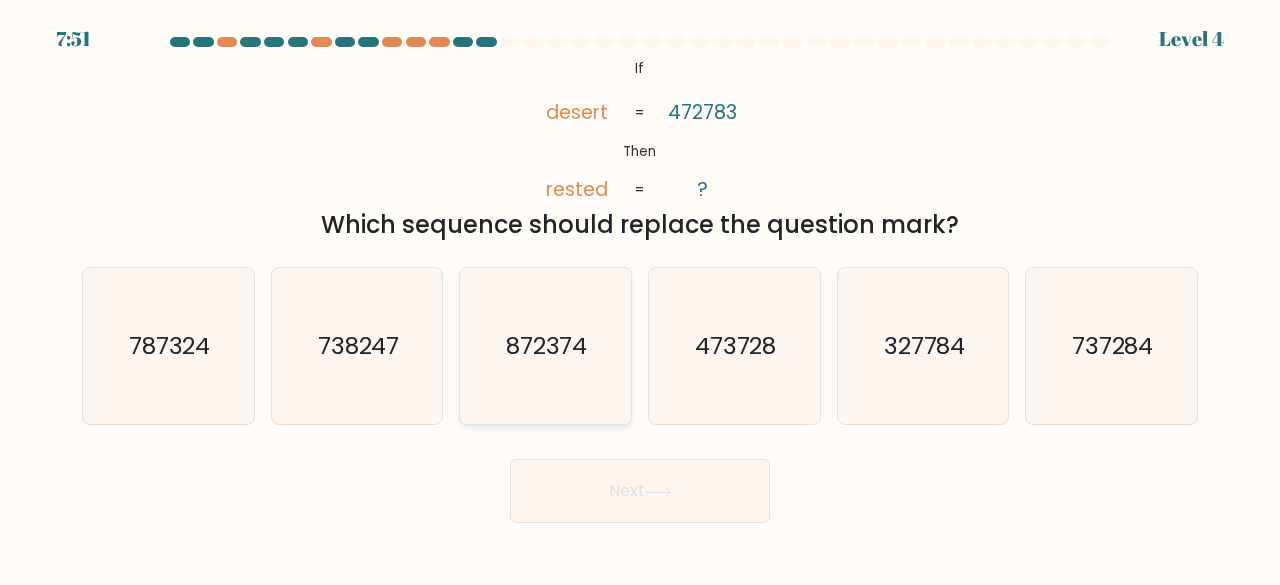 click on "872374" 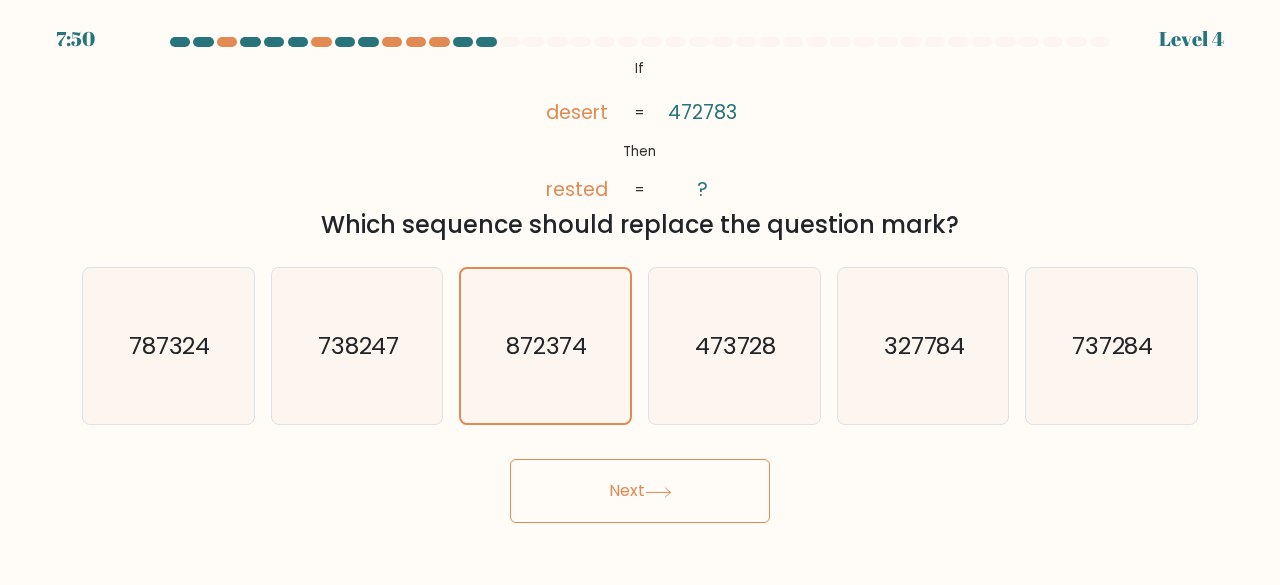 click on "Next" at bounding box center (640, 491) 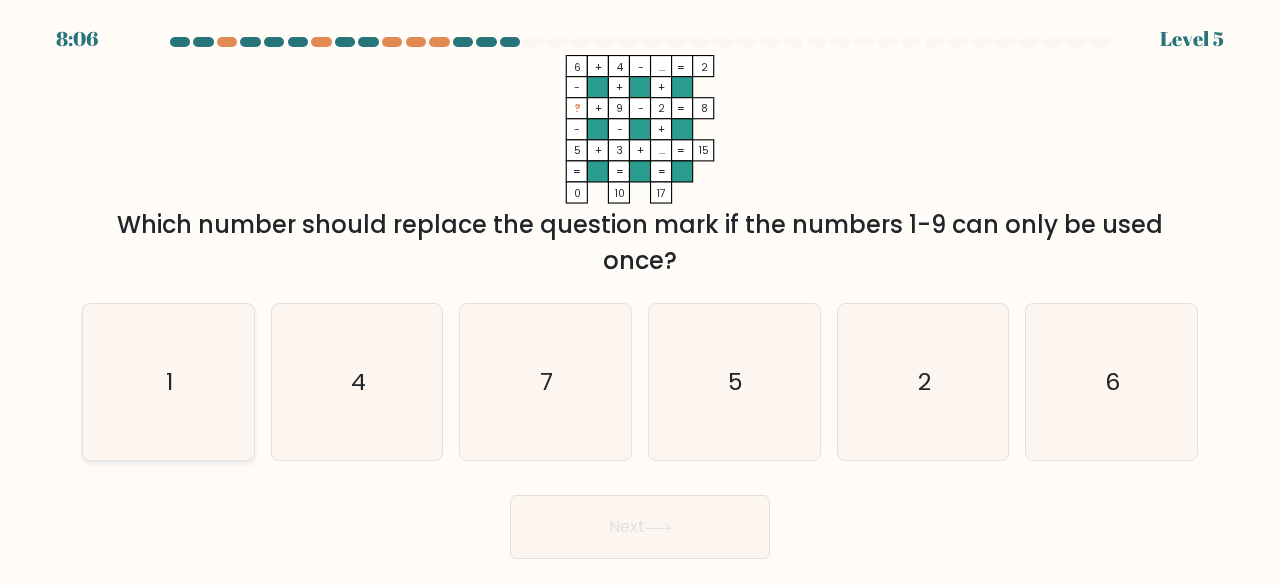 click on "1" 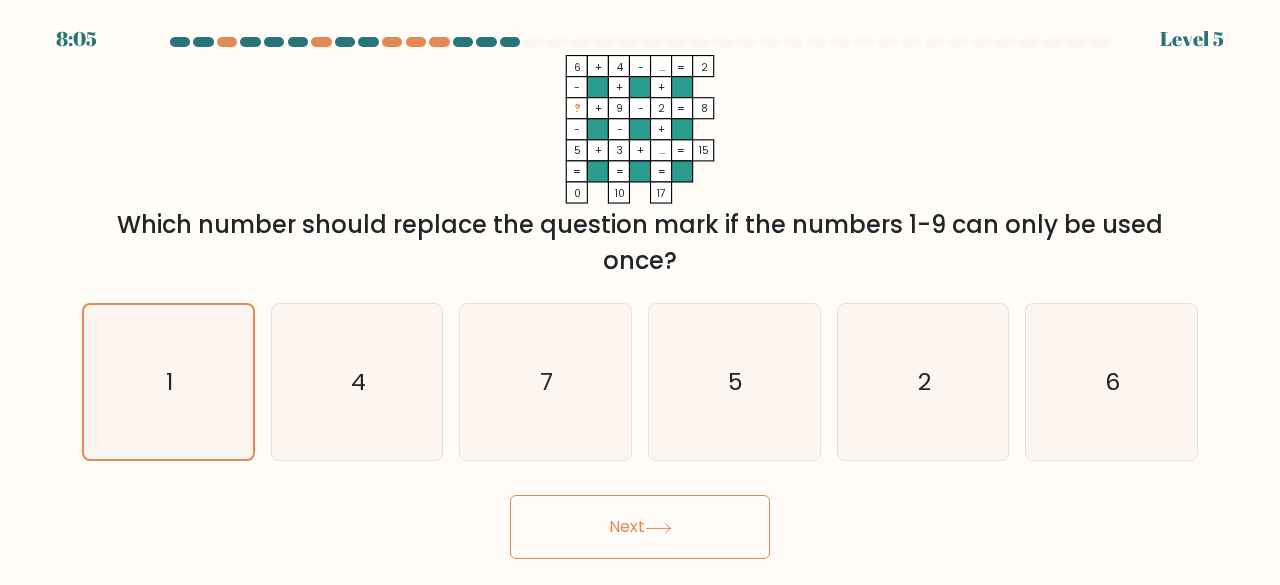 click on "Next" at bounding box center [640, 527] 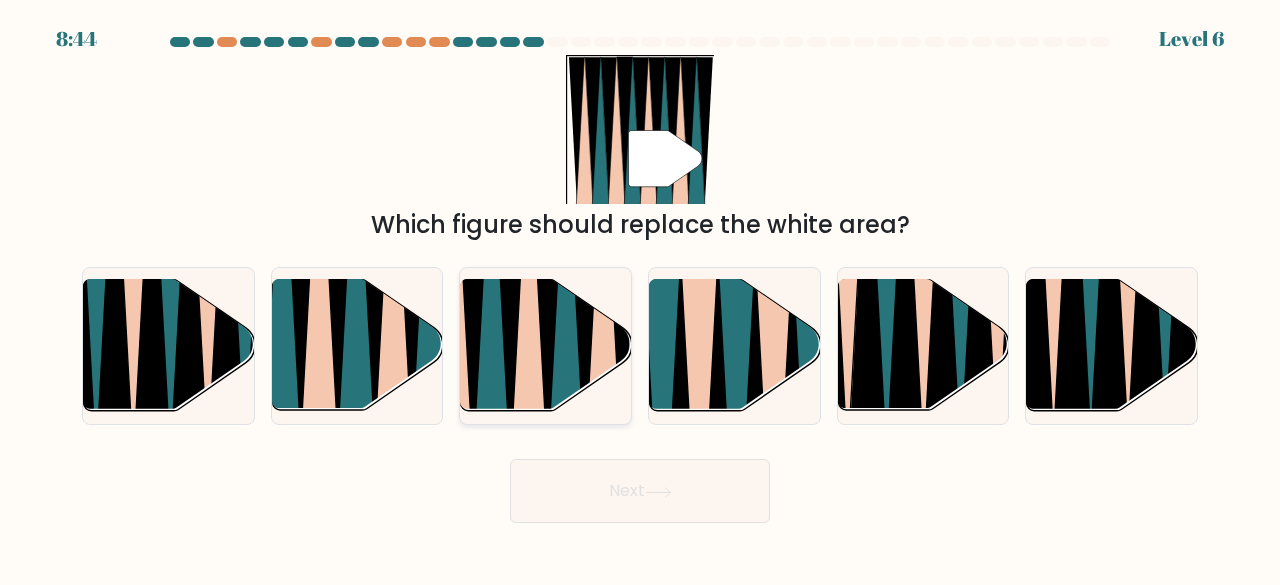 click 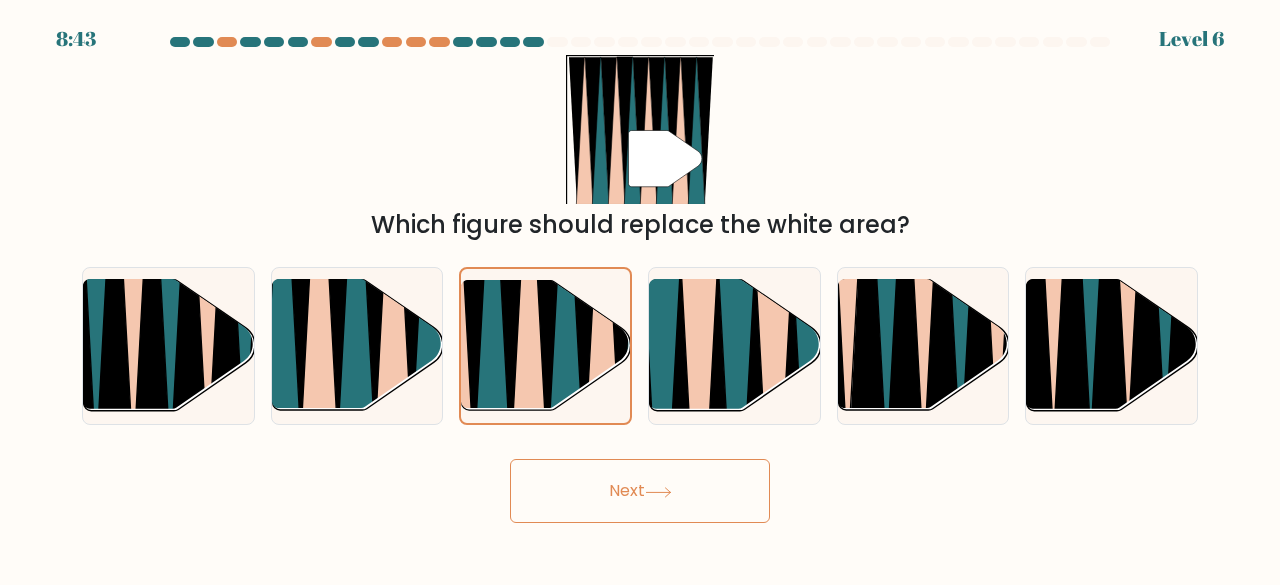 click on "Next" at bounding box center [640, 491] 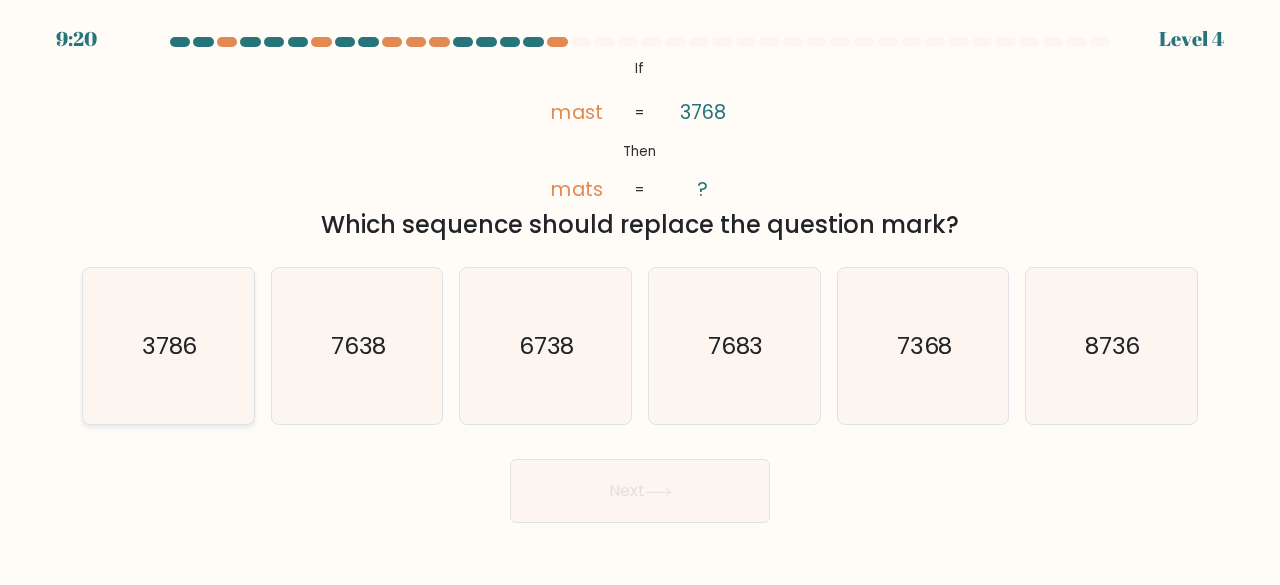 click on "3786" 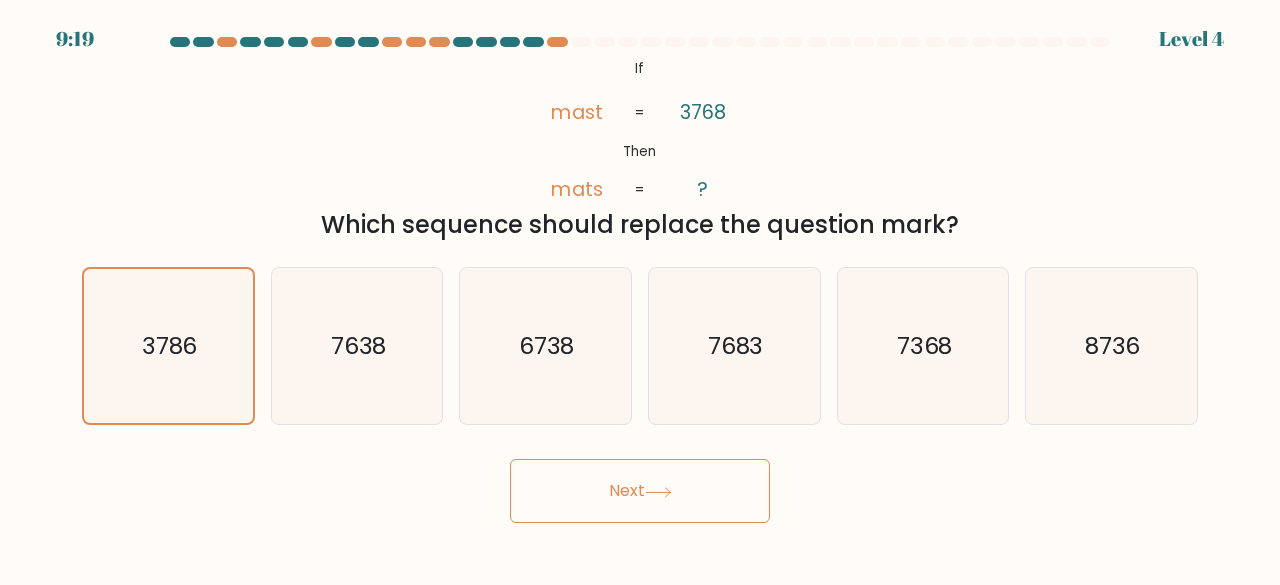 click on "Next" at bounding box center [640, 491] 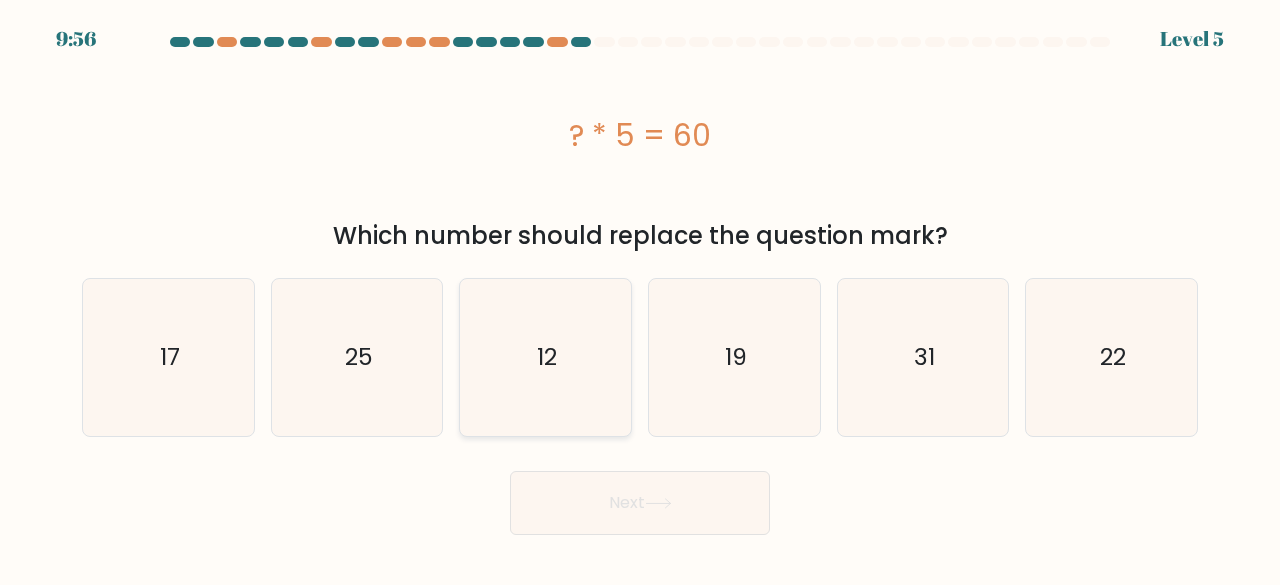 click on "12" 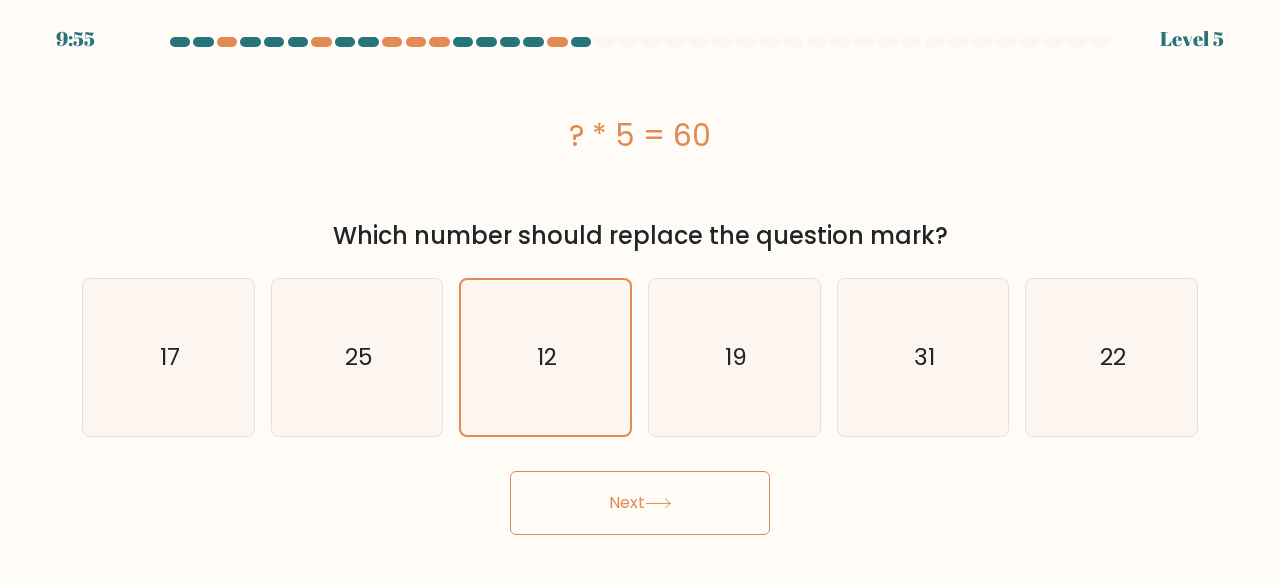click on "Next" at bounding box center [640, 503] 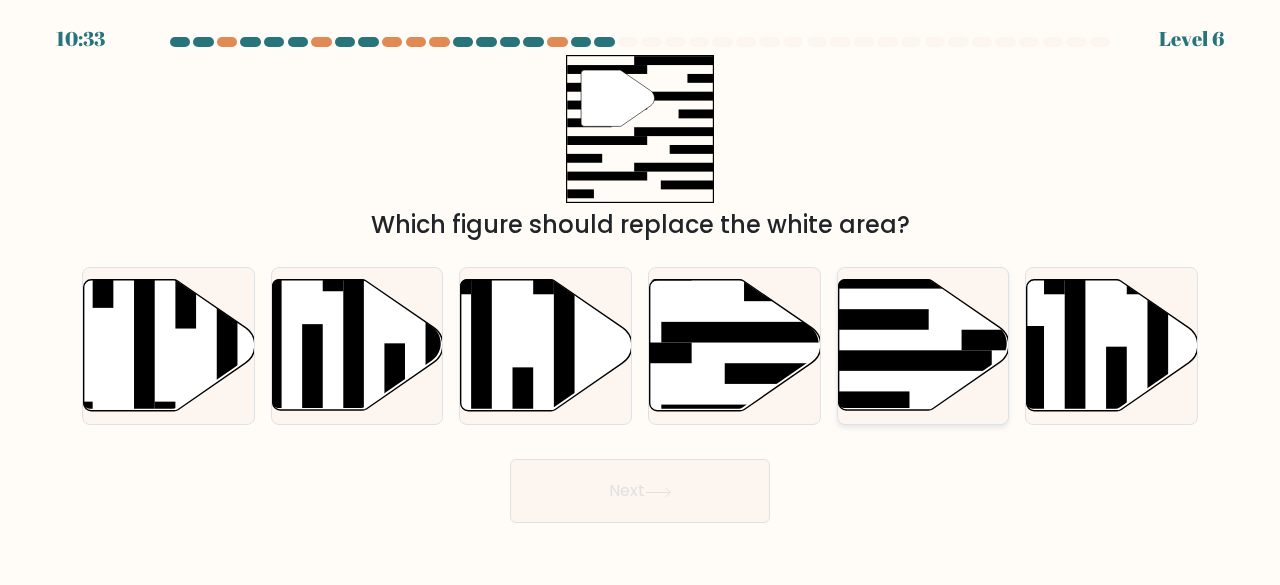 click 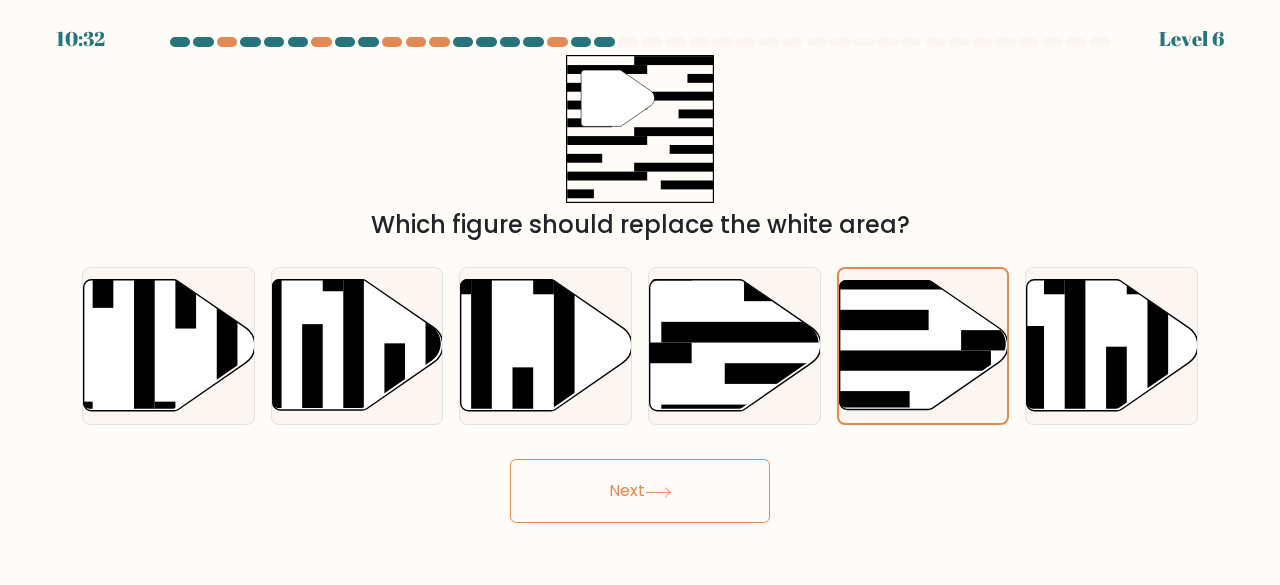 click on "Next" at bounding box center (640, 491) 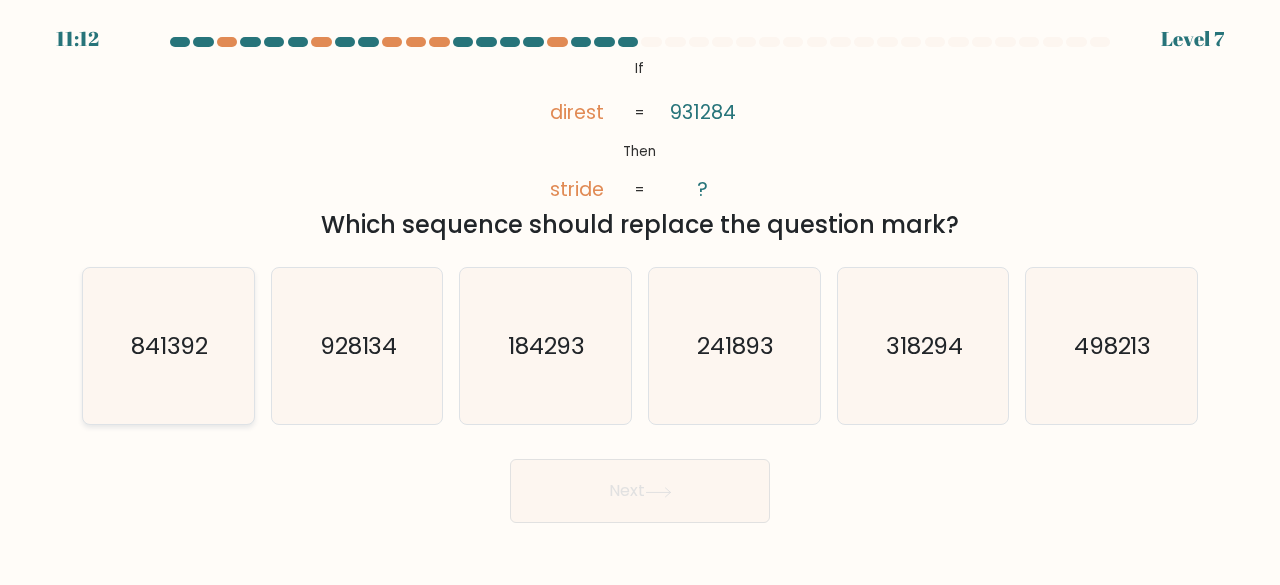 click on "841392" 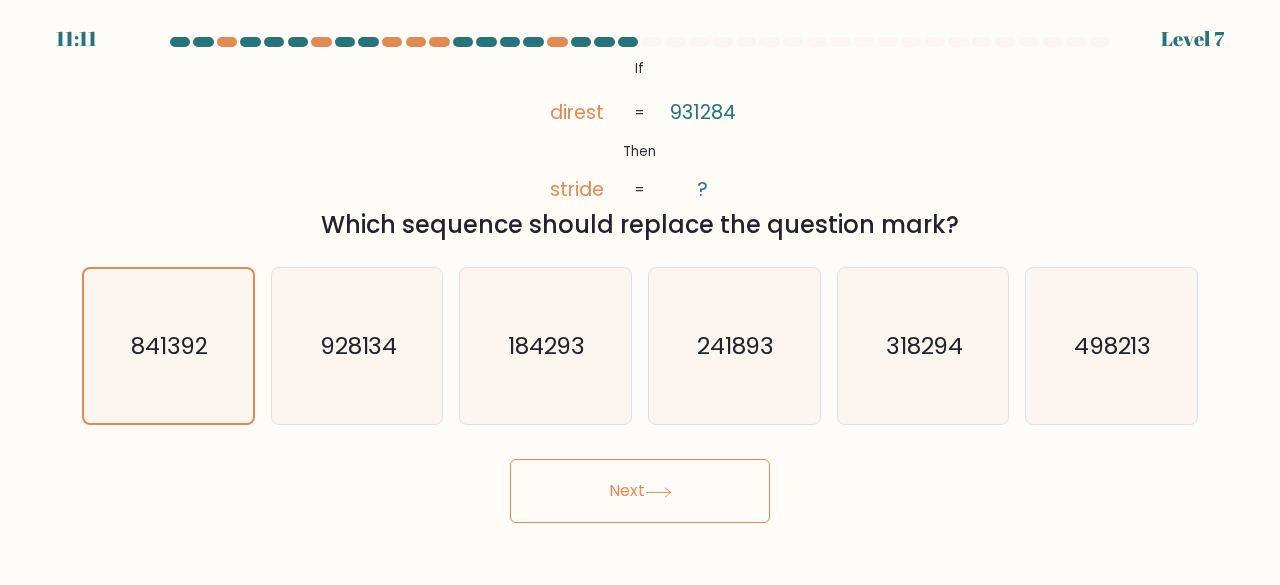 click on "Next" at bounding box center [640, 491] 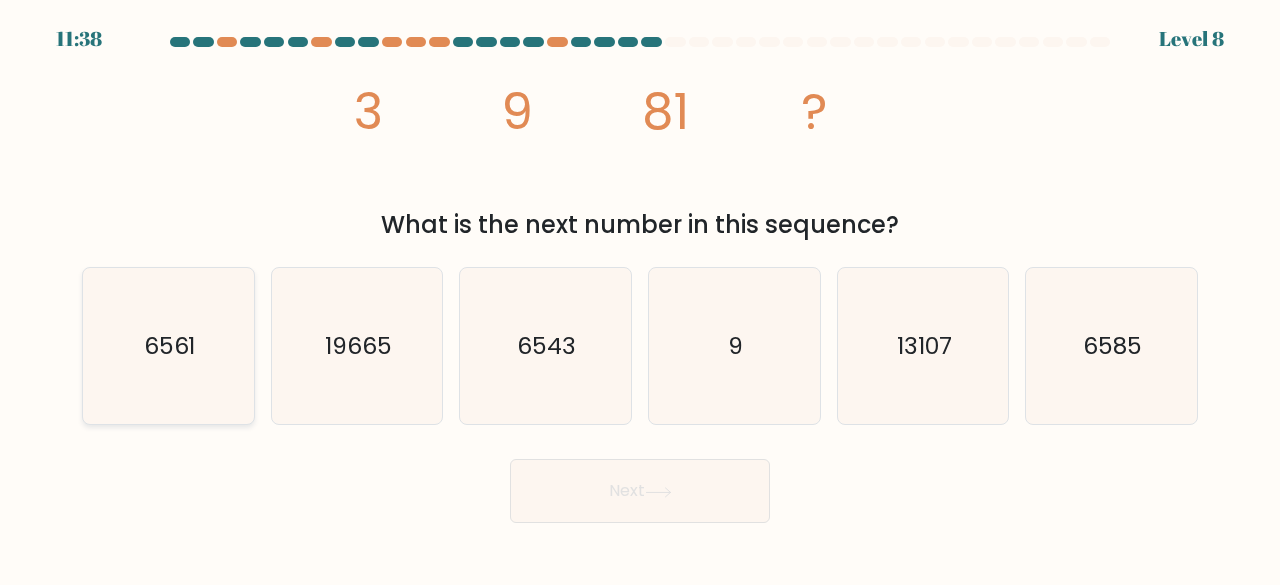 click on "6561" 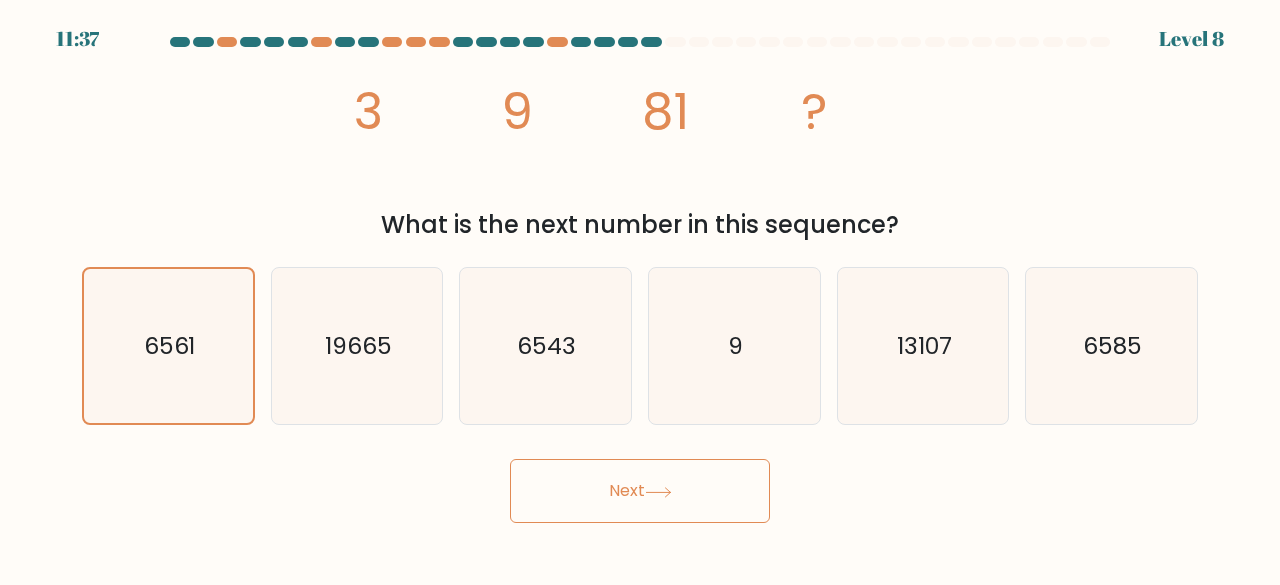 click on "Next" at bounding box center (640, 491) 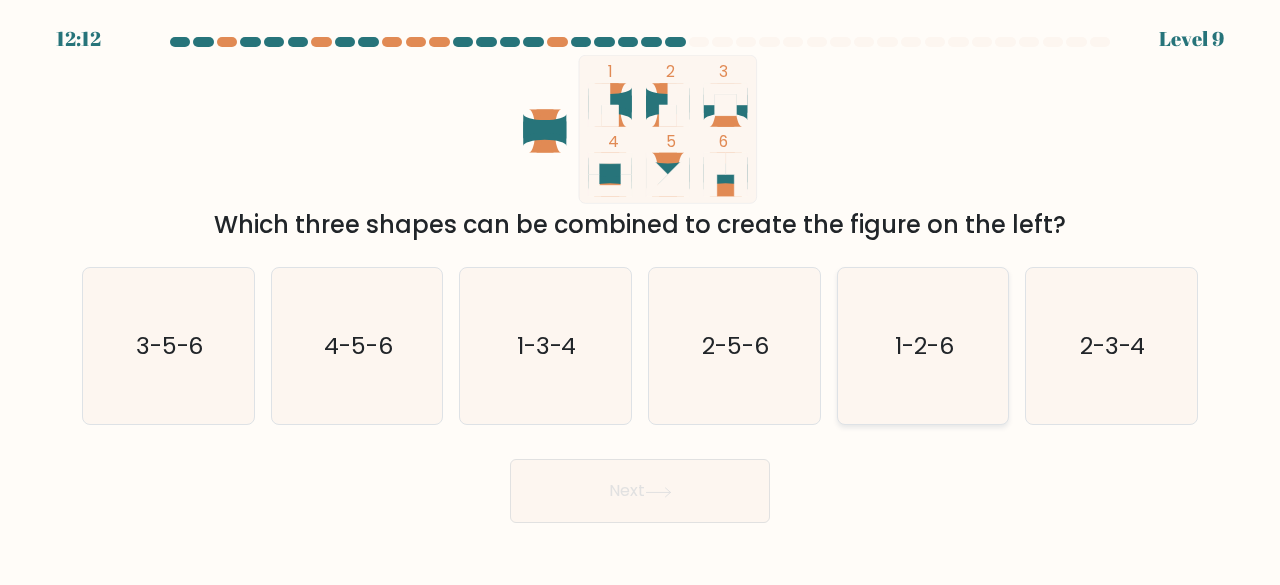 click on "1-2-6" 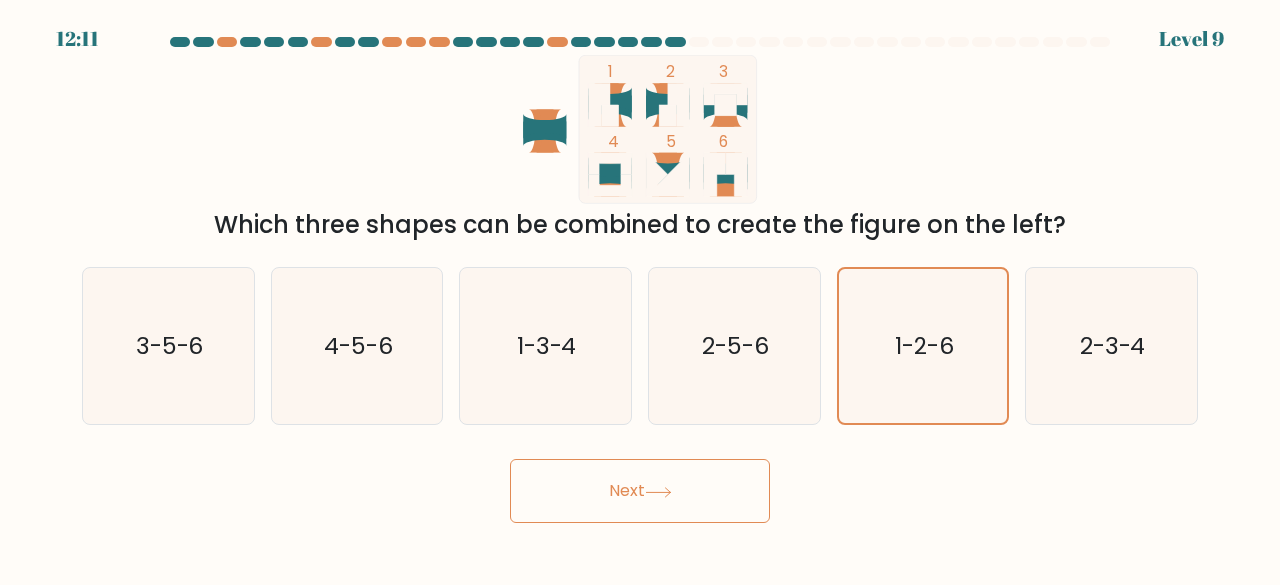 click on "Next" at bounding box center (640, 491) 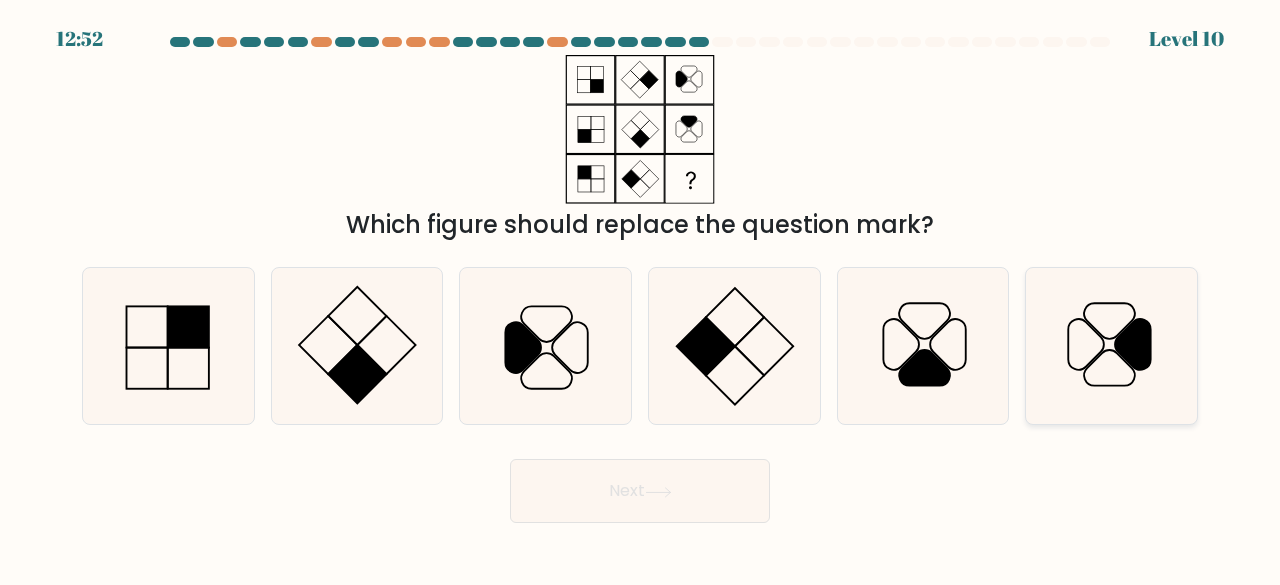 click 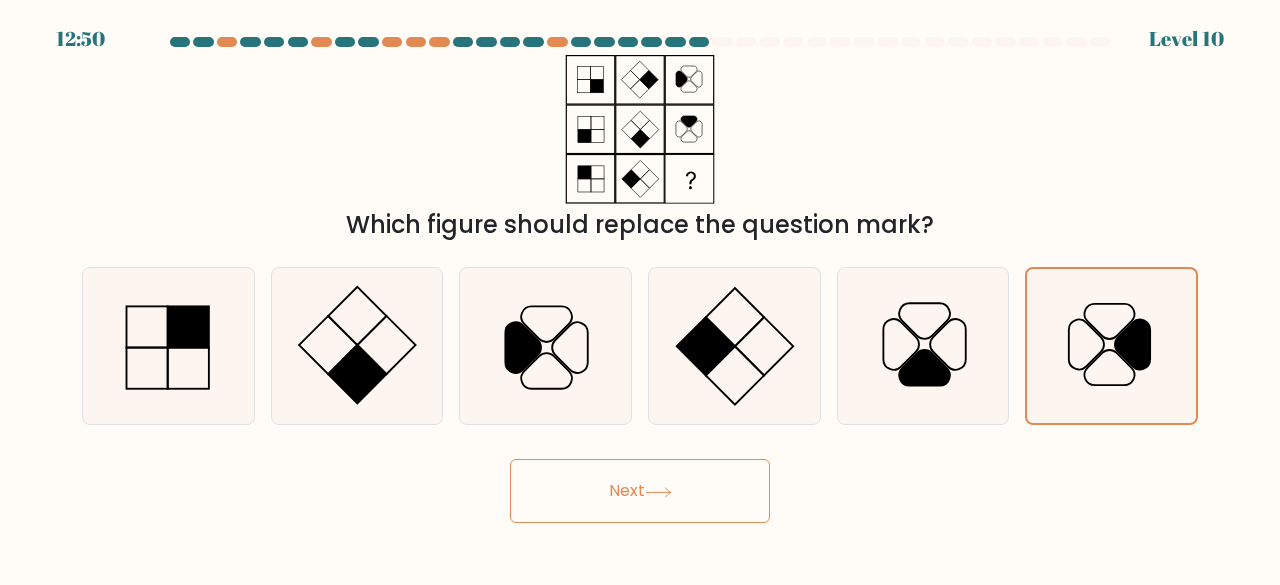 click on "Next" at bounding box center (640, 491) 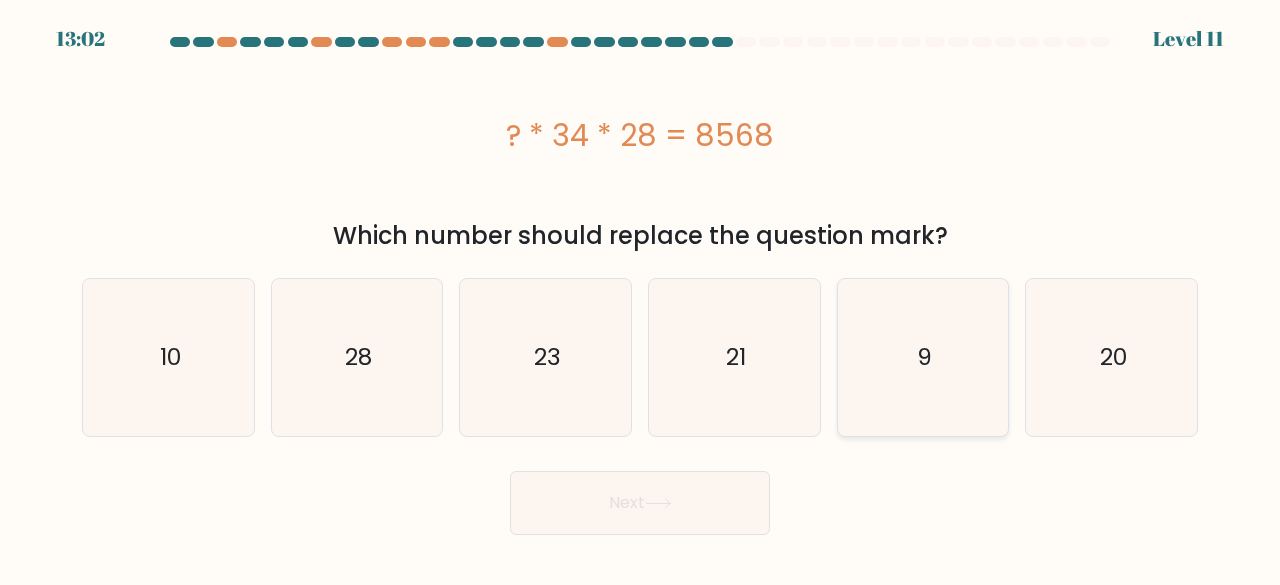 click on "9" 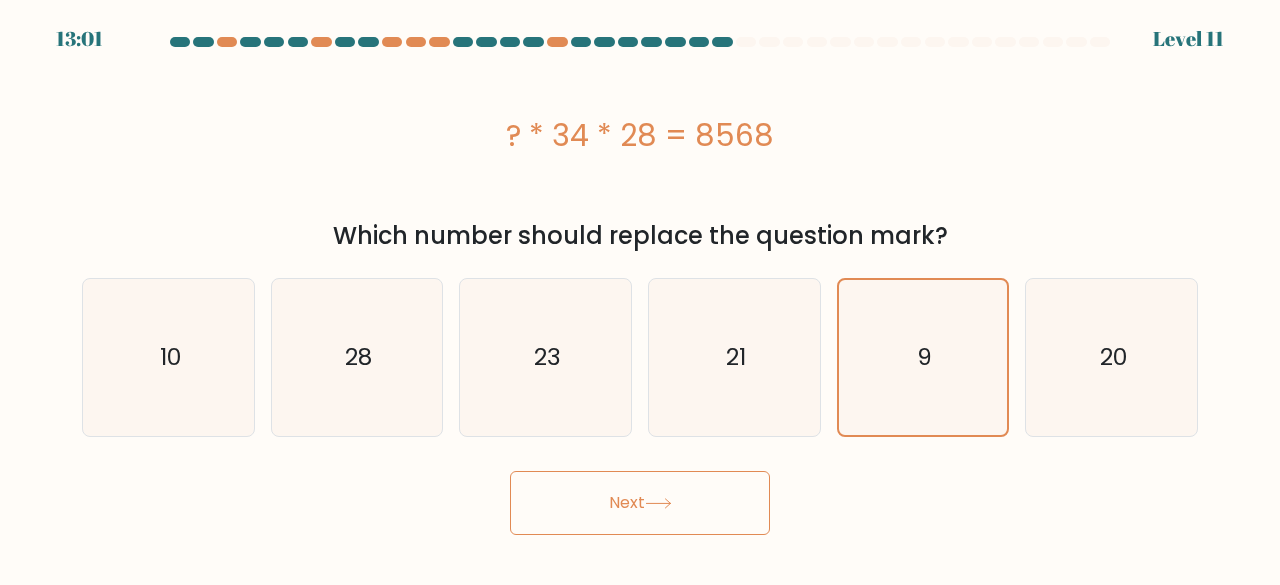 click on "Next" at bounding box center [640, 503] 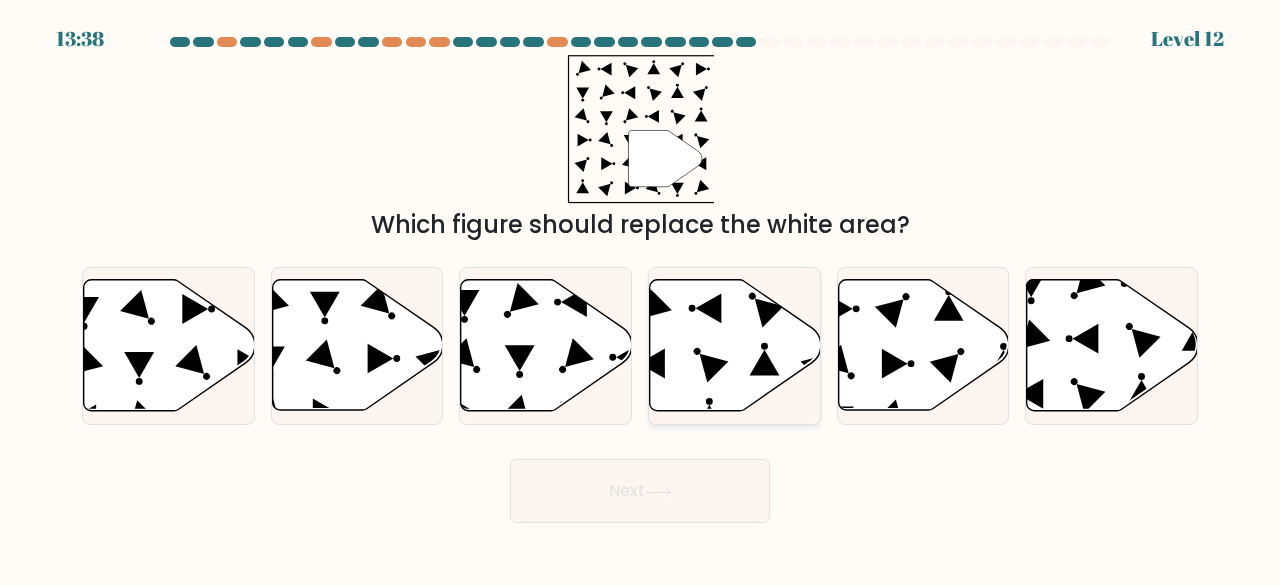 click 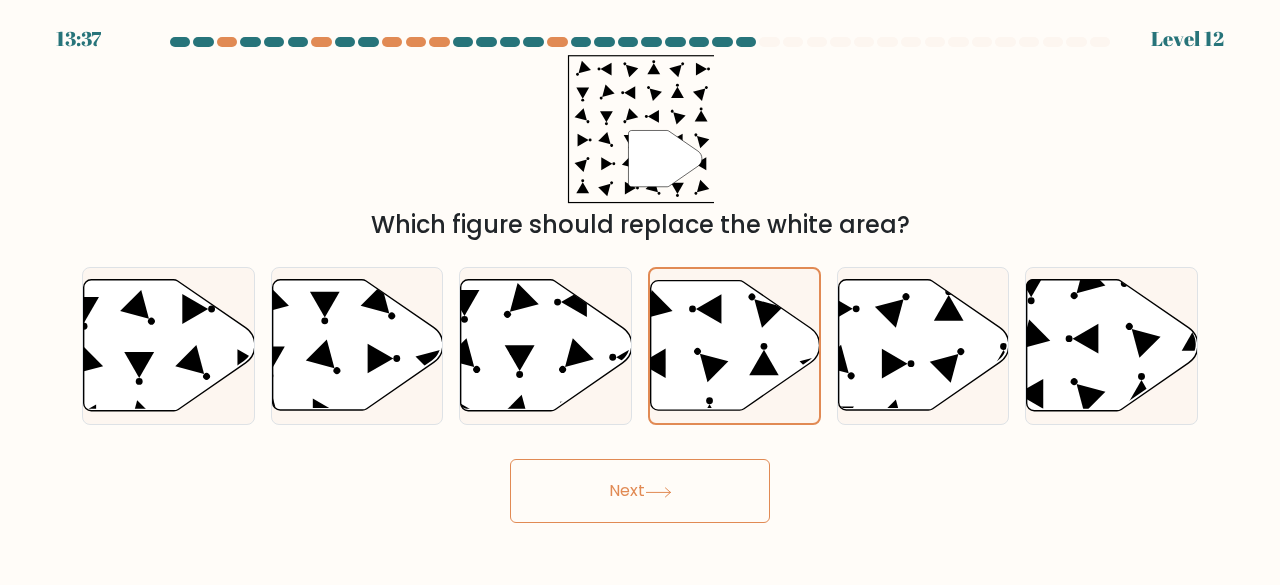 click on "Next" at bounding box center (640, 491) 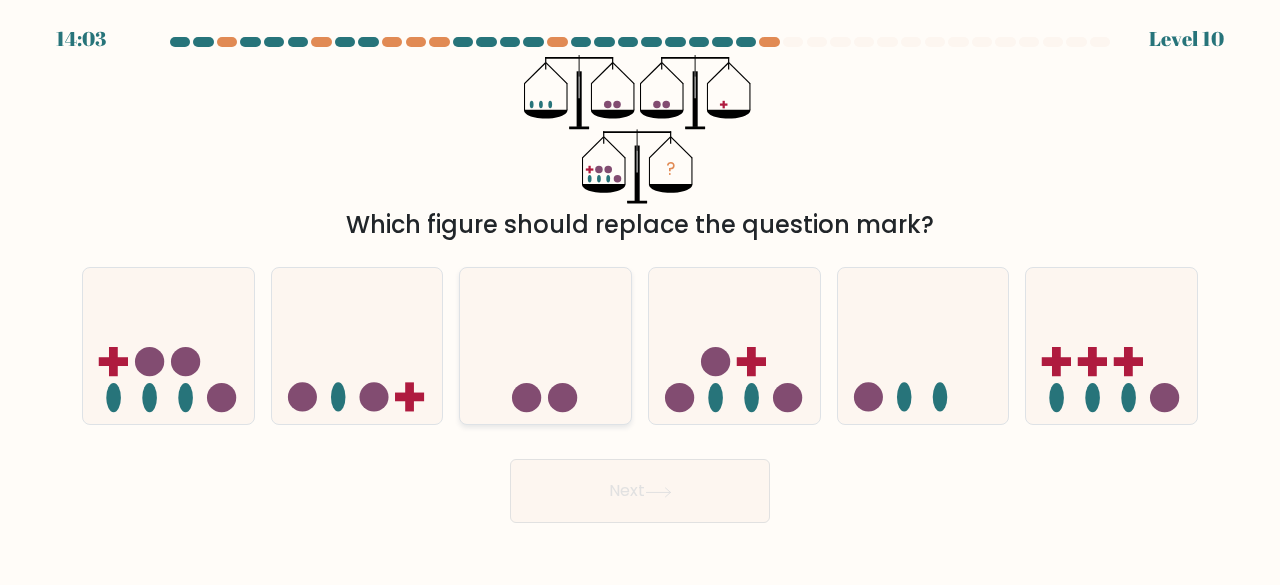 click 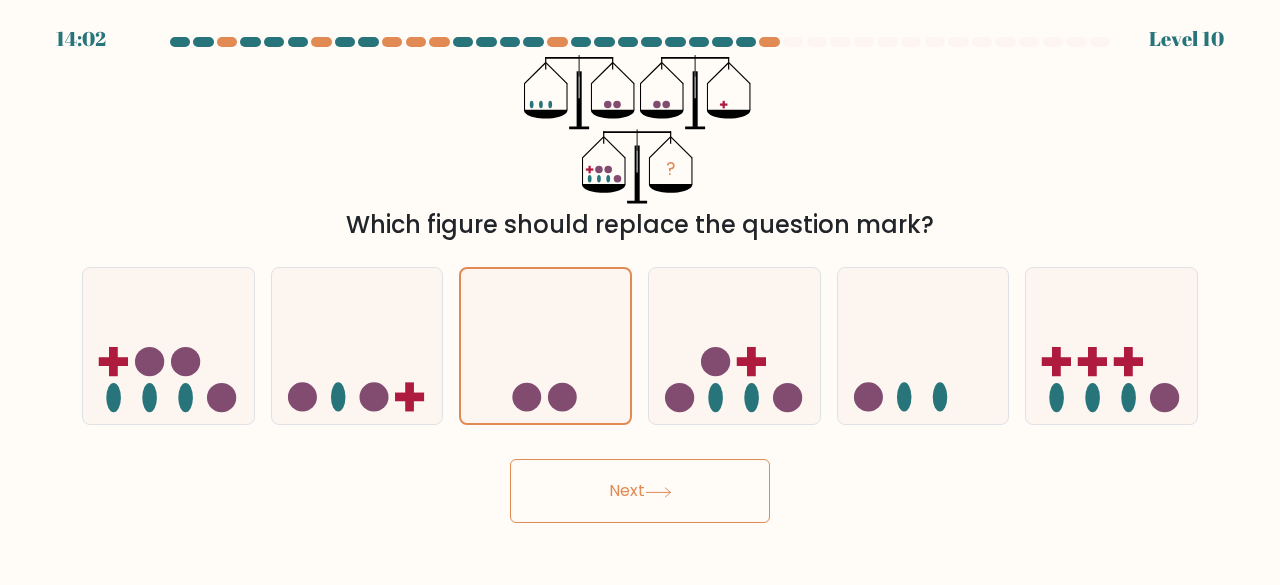 click 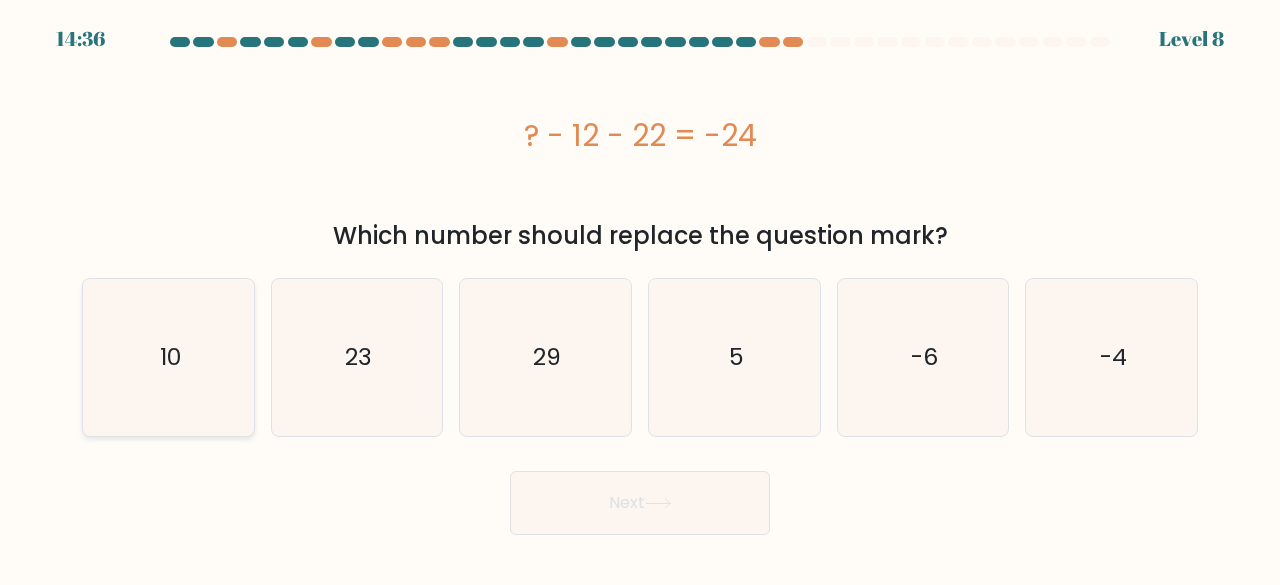 click on "10" 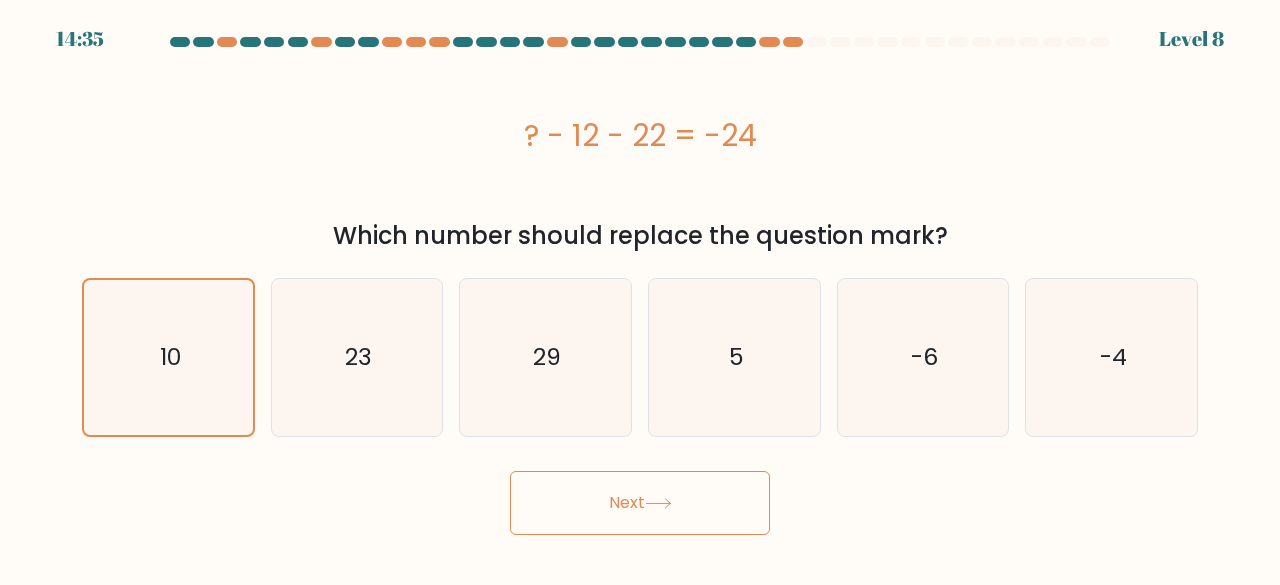 click on "Next" at bounding box center (640, 503) 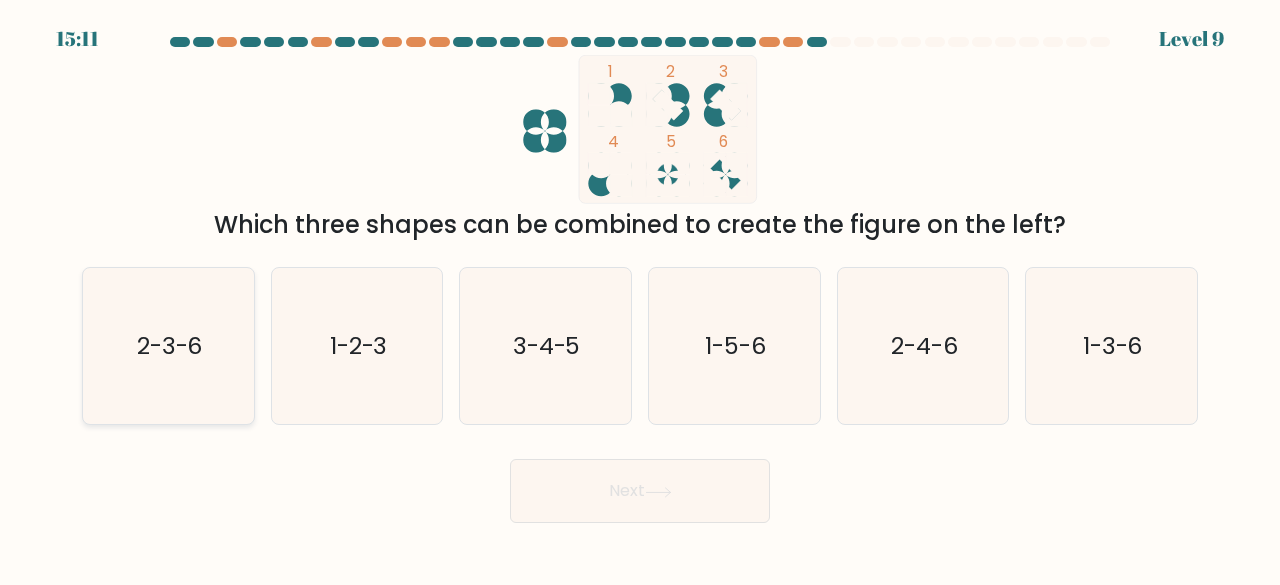 click on "2-3-6" 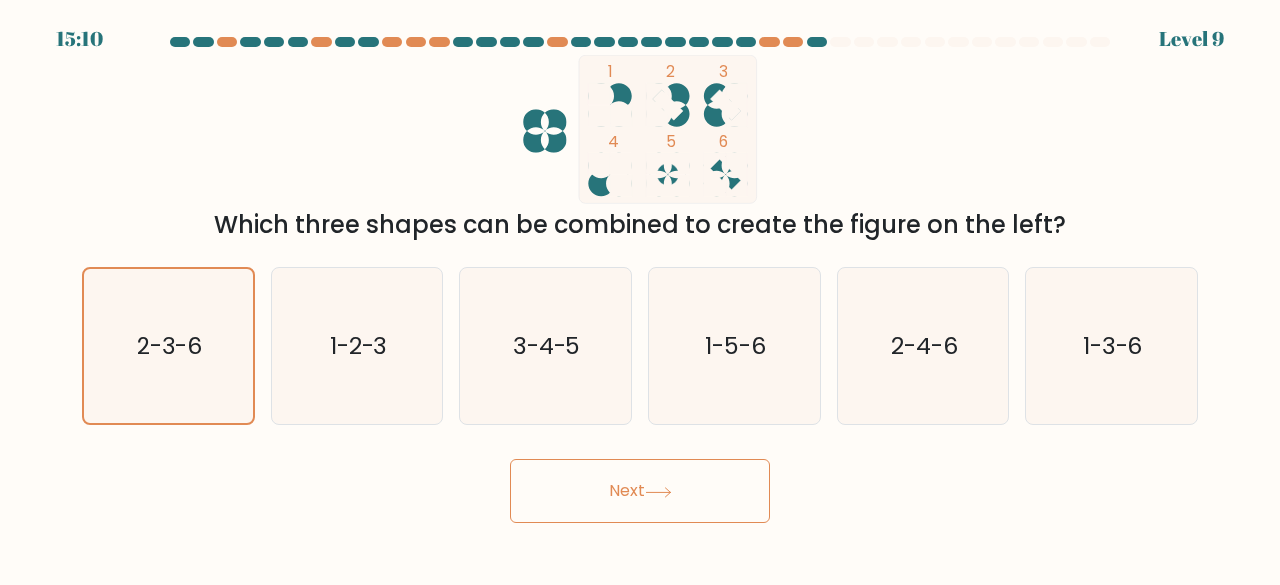 click on "Next" at bounding box center [640, 491] 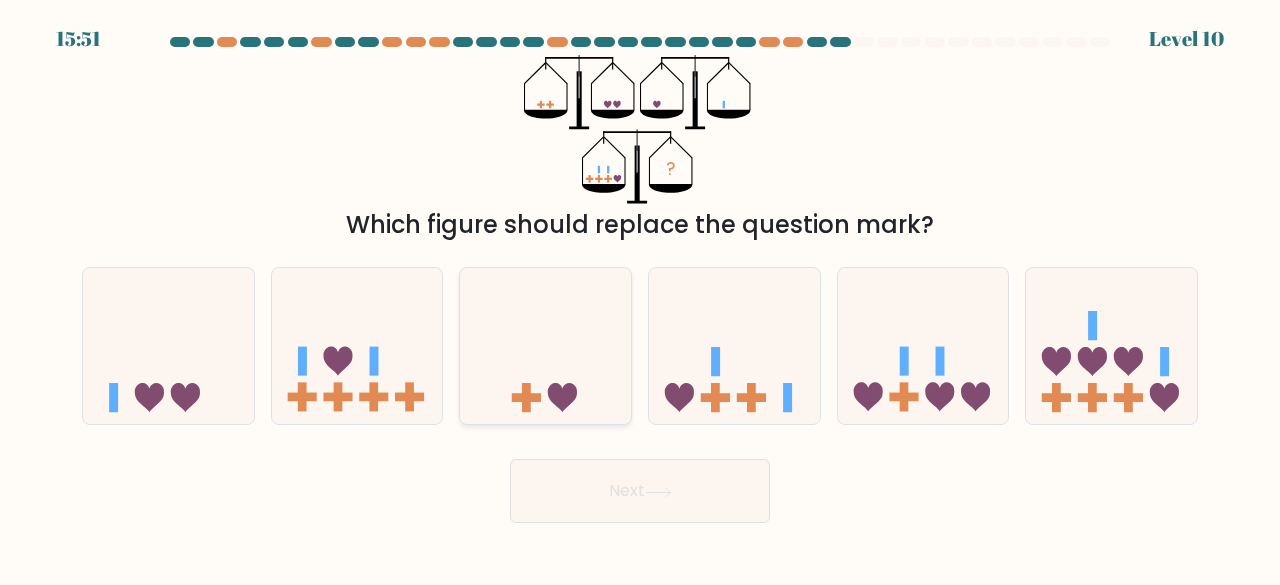 click 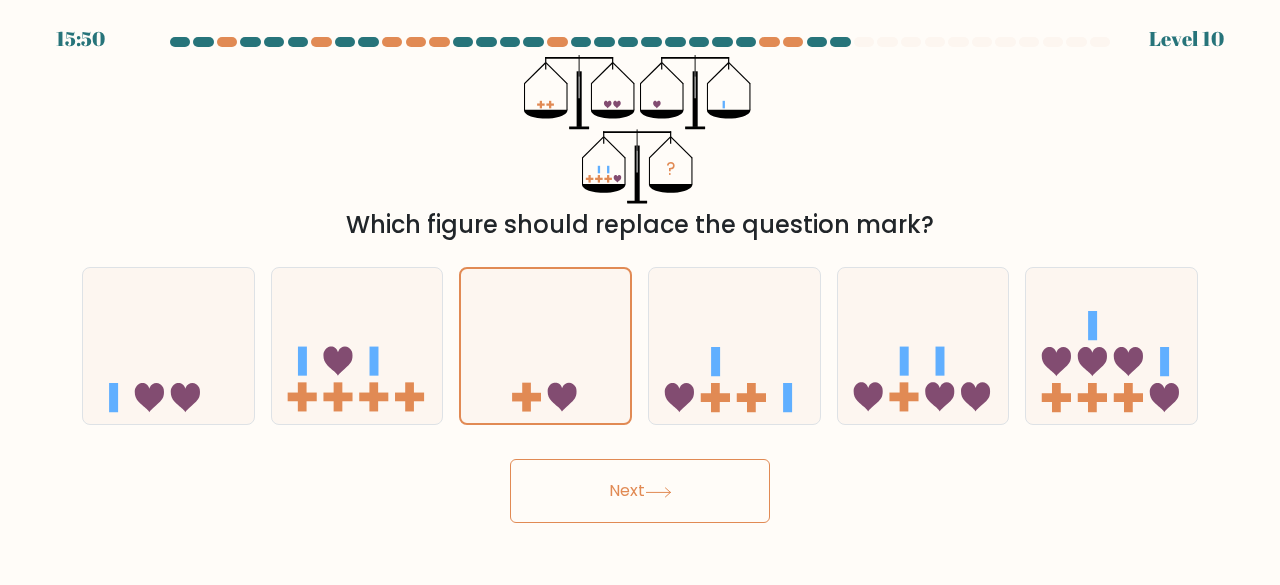 click on "Next" at bounding box center (640, 491) 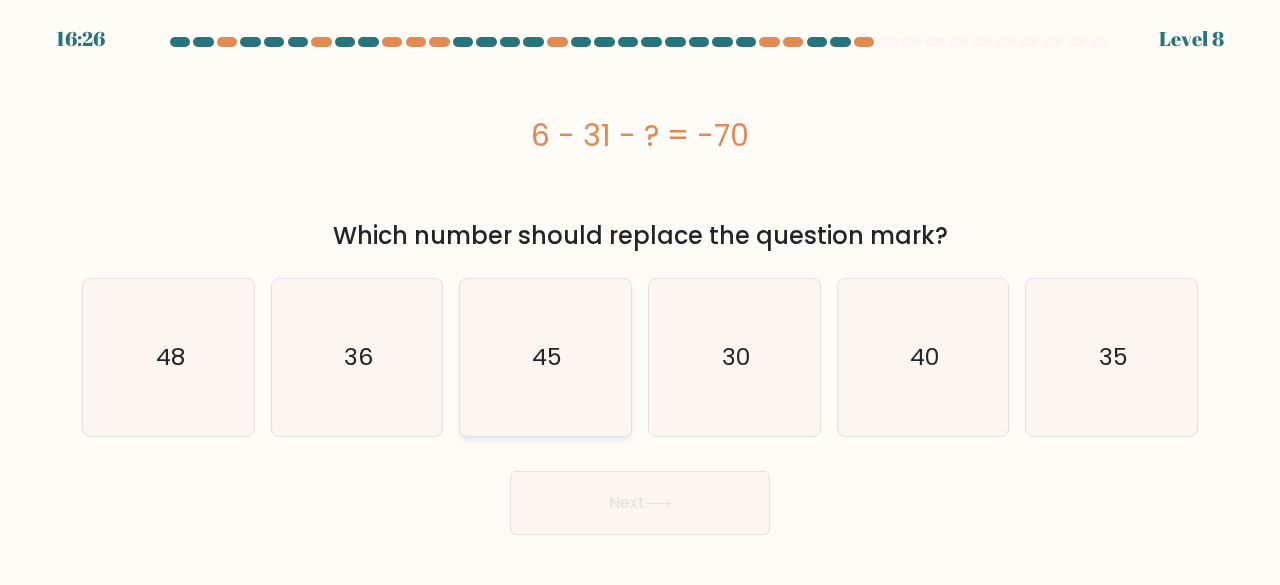 click on "45" 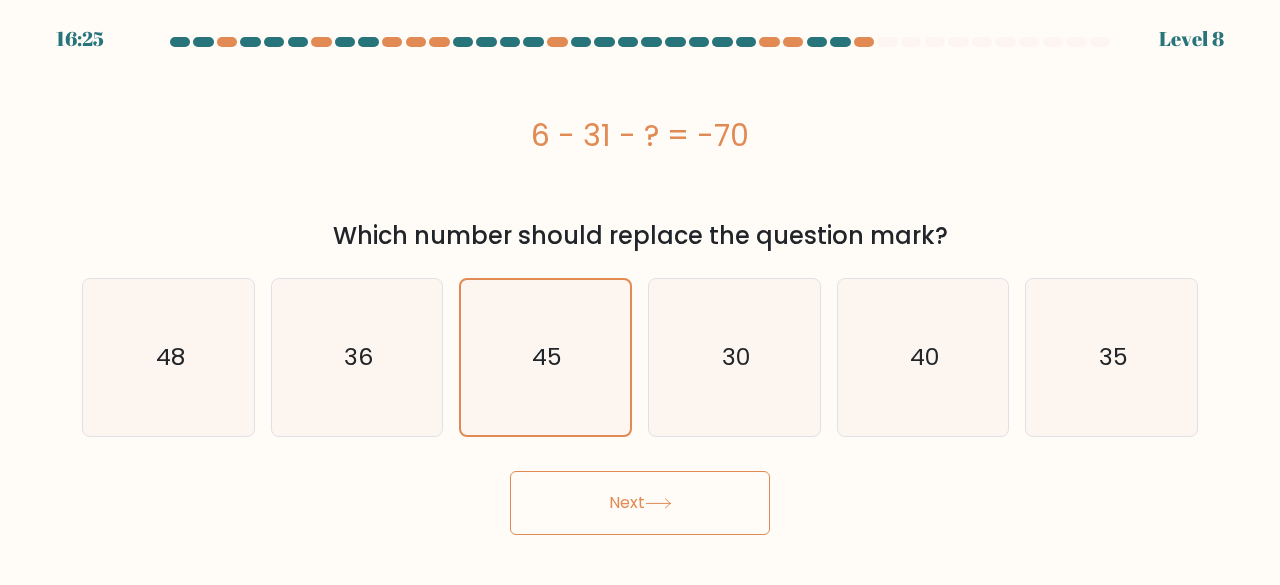 click on "Next" at bounding box center (640, 503) 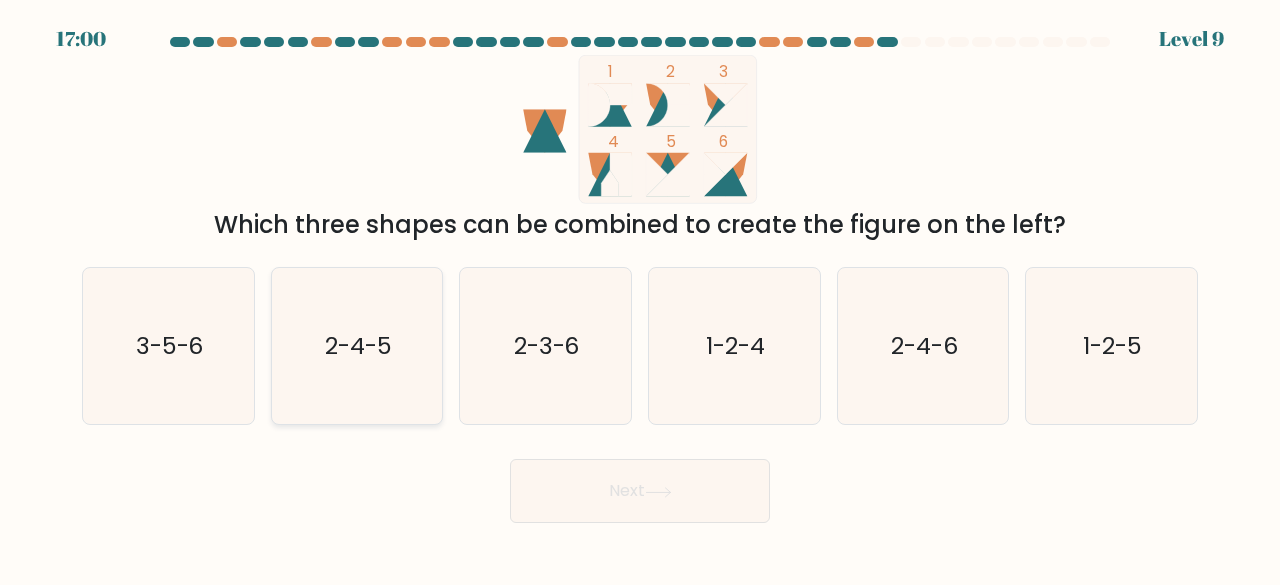 click on "2-4-5" 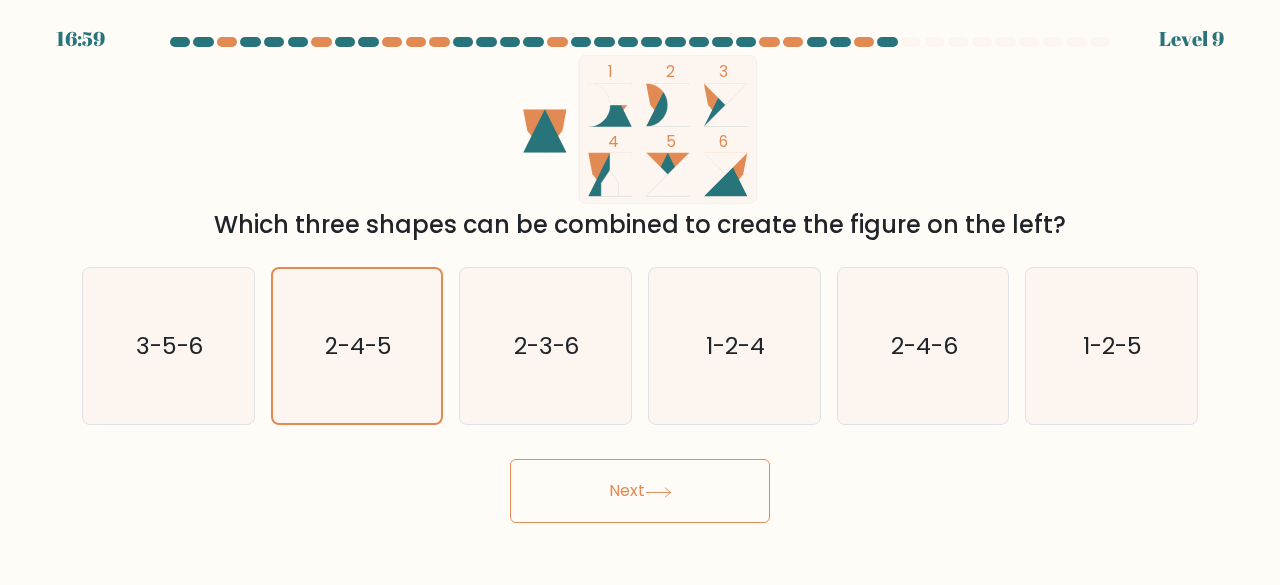 click on "Next" at bounding box center [640, 491] 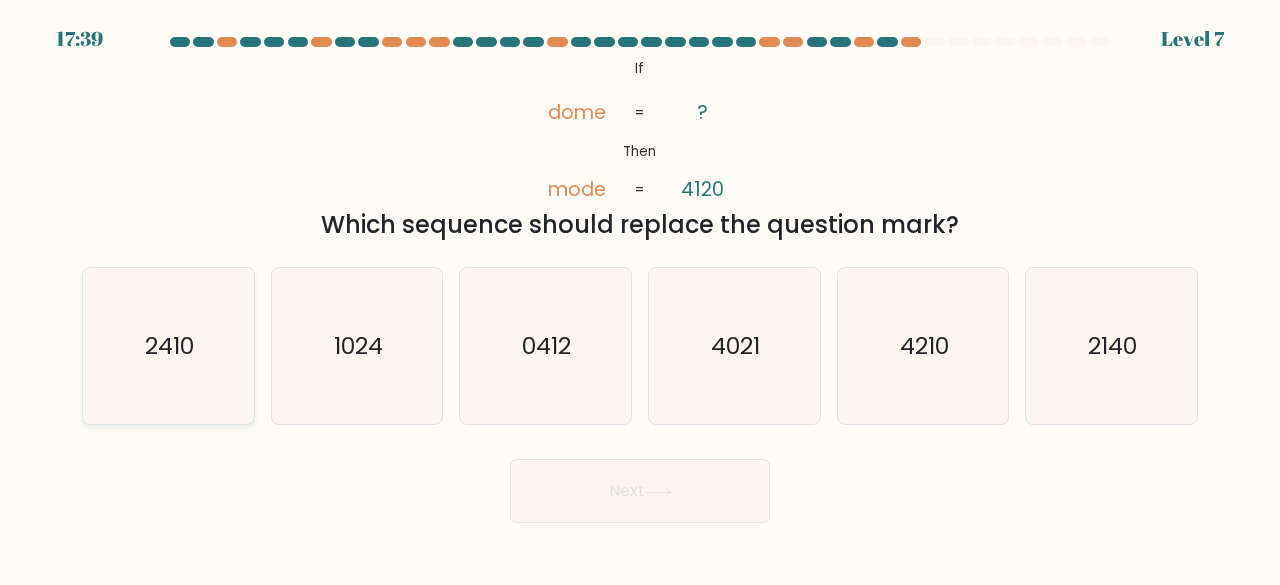 click on "2410" 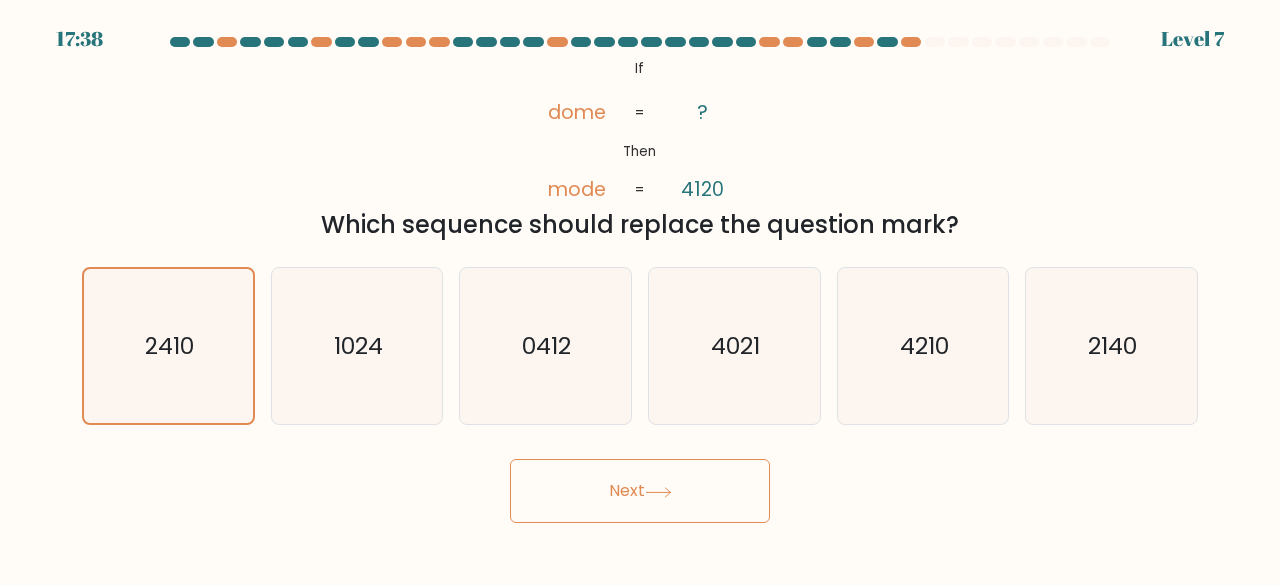 click on "Next" at bounding box center (640, 491) 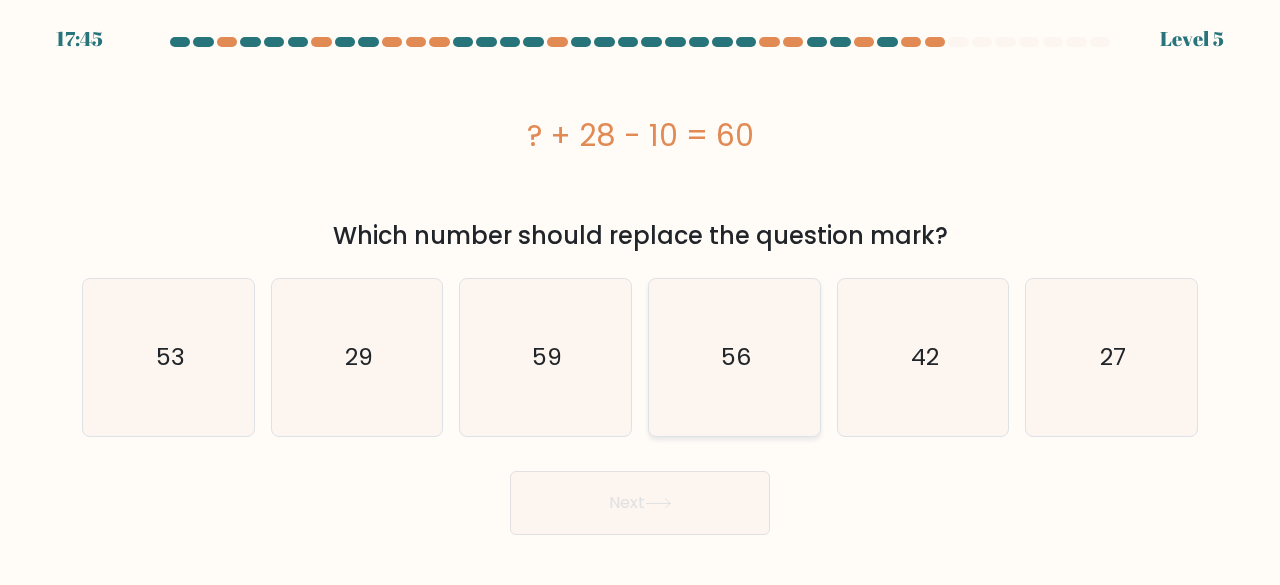 click on "56" 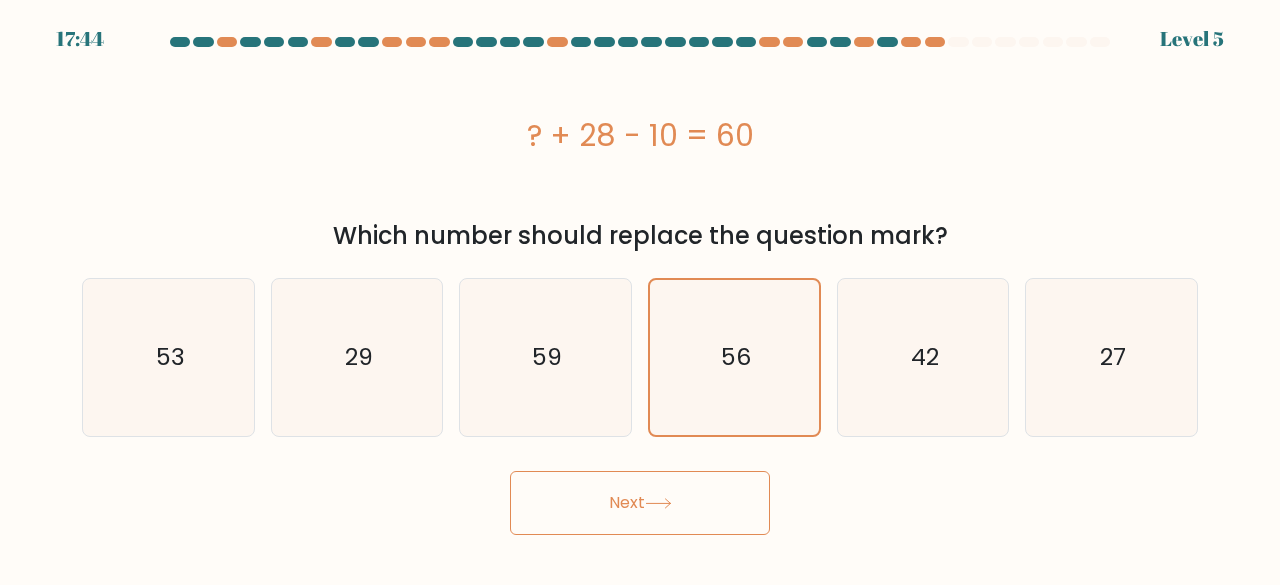 click on "Next" at bounding box center (640, 503) 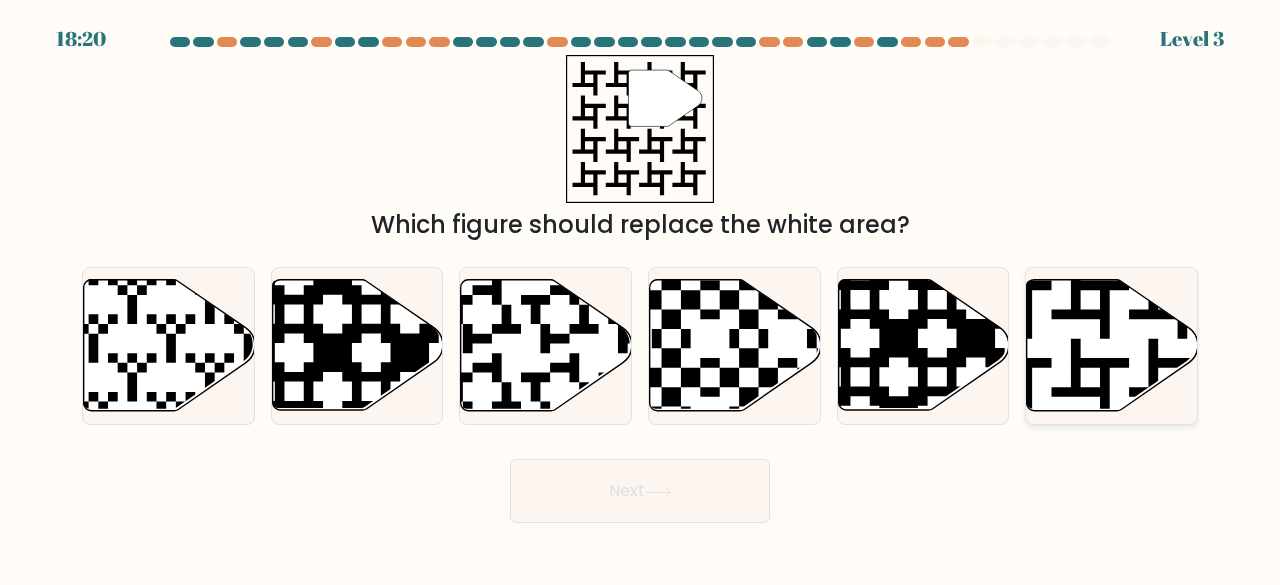 click 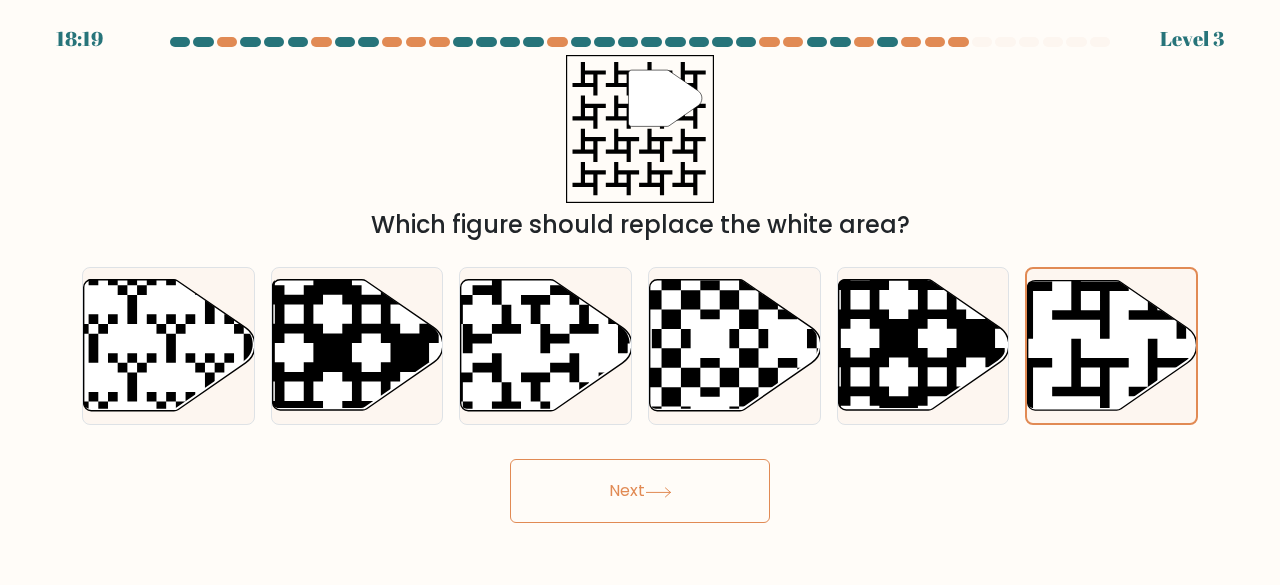 click on "Next" at bounding box center [640, 491] 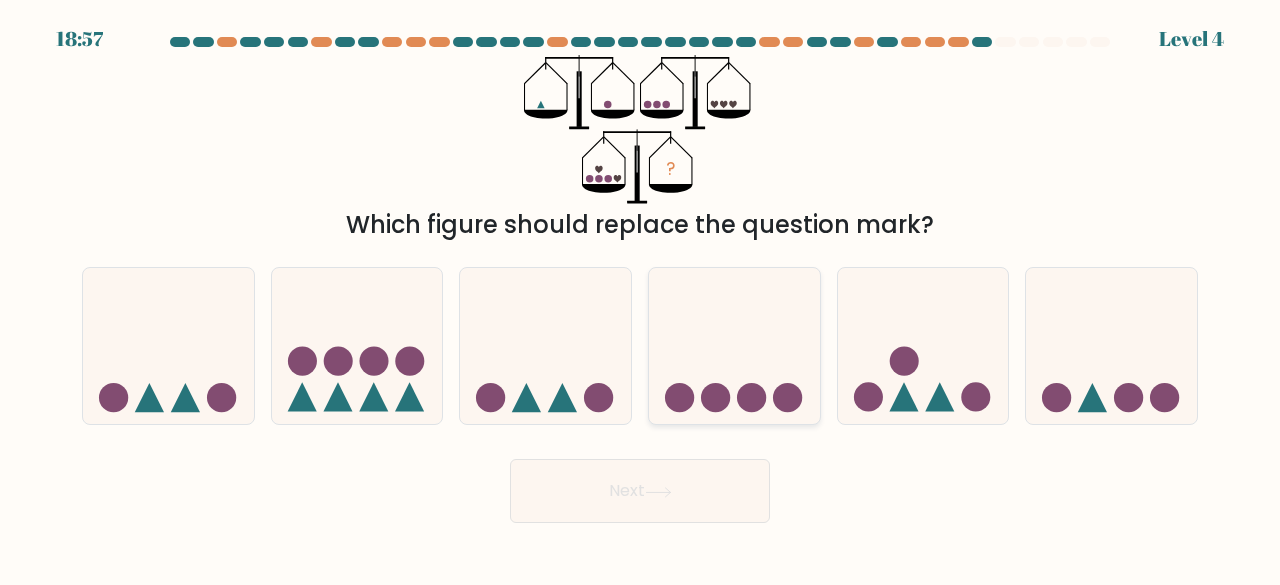 click 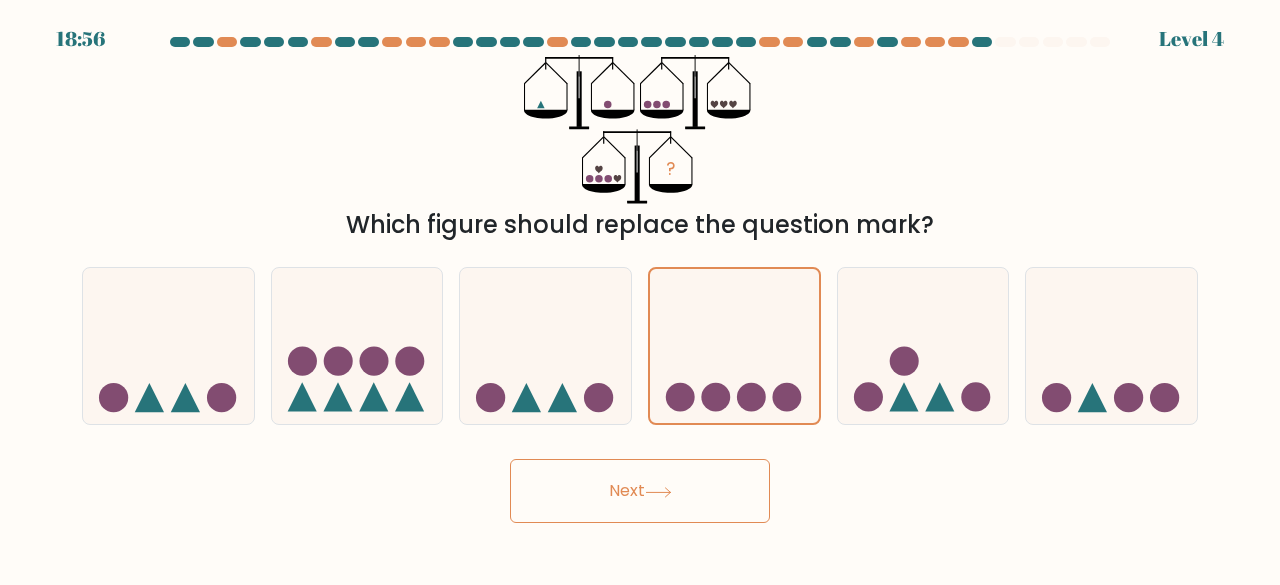 click on "Next" at bounding box center (640, 491) 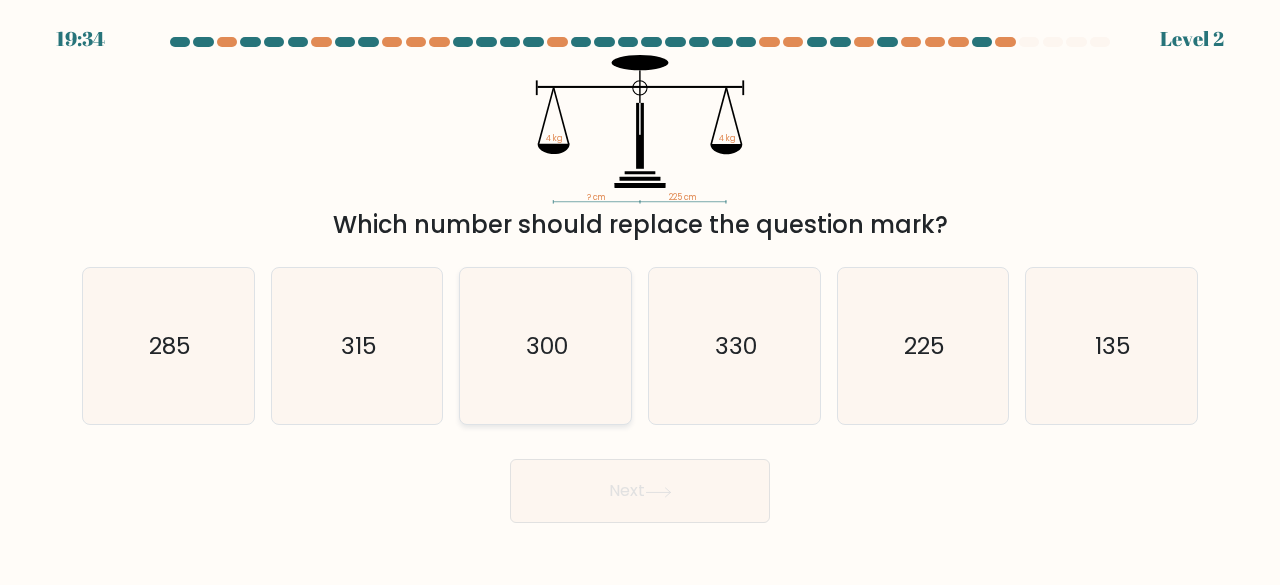 click on "300" 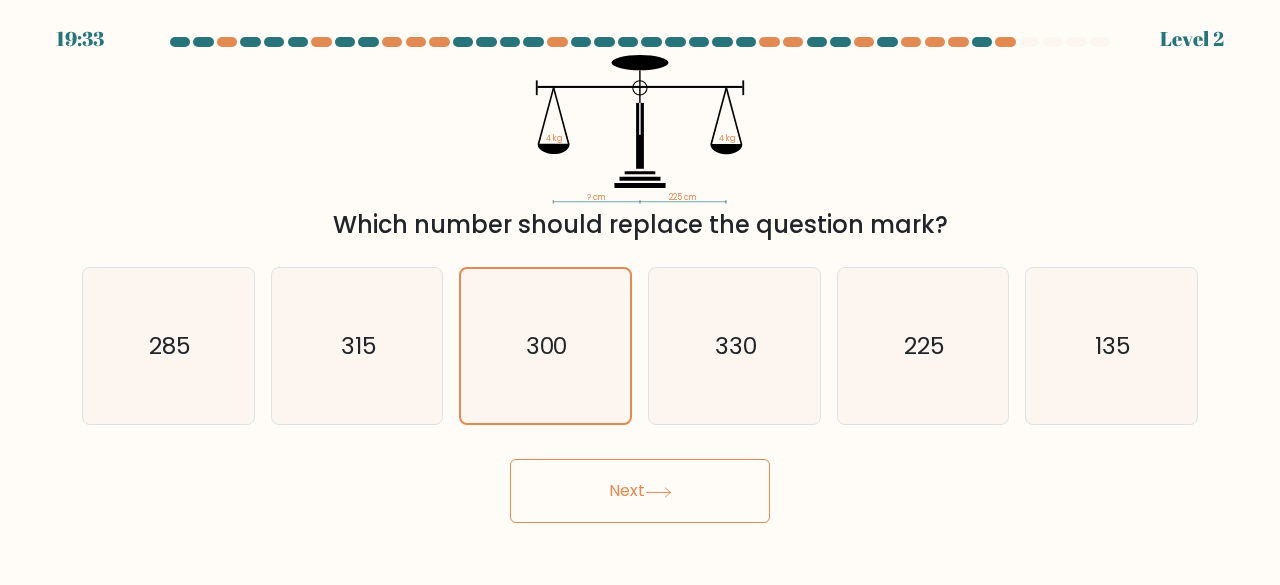 click on "Next" at bounding box center [640, 491] 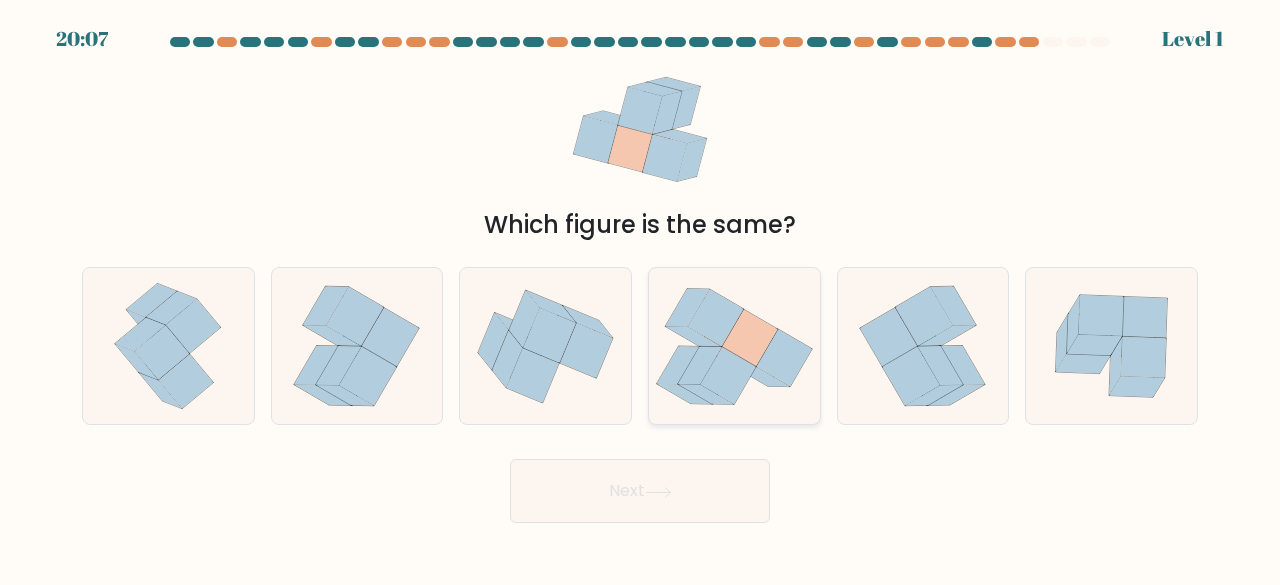 click 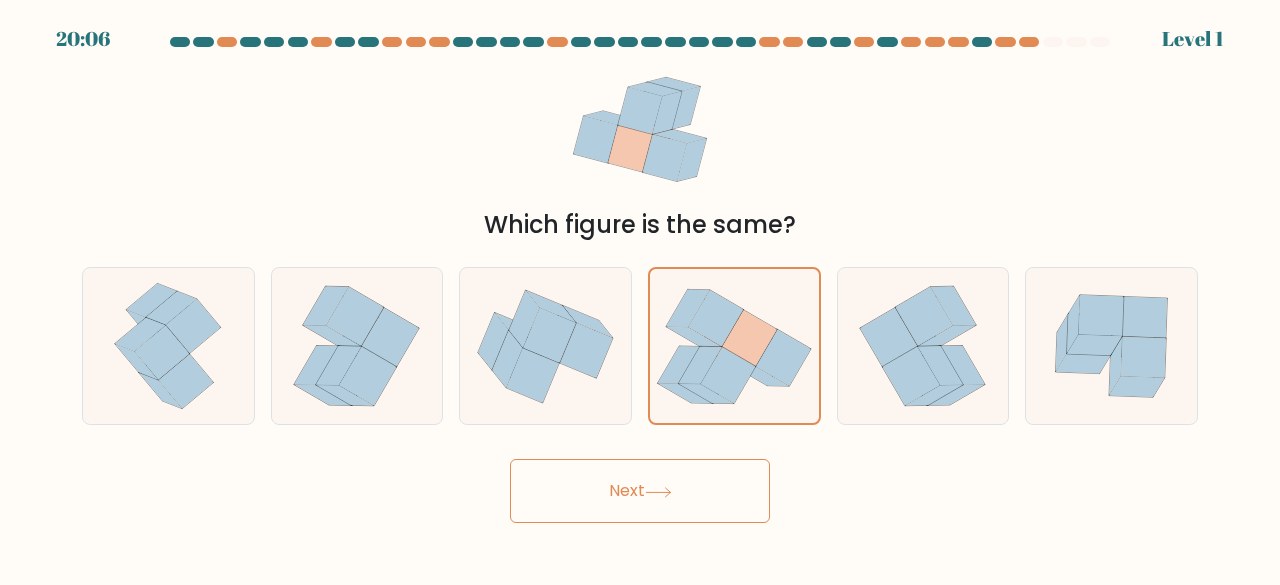 click on "Next" at bounding box center [640, 491] 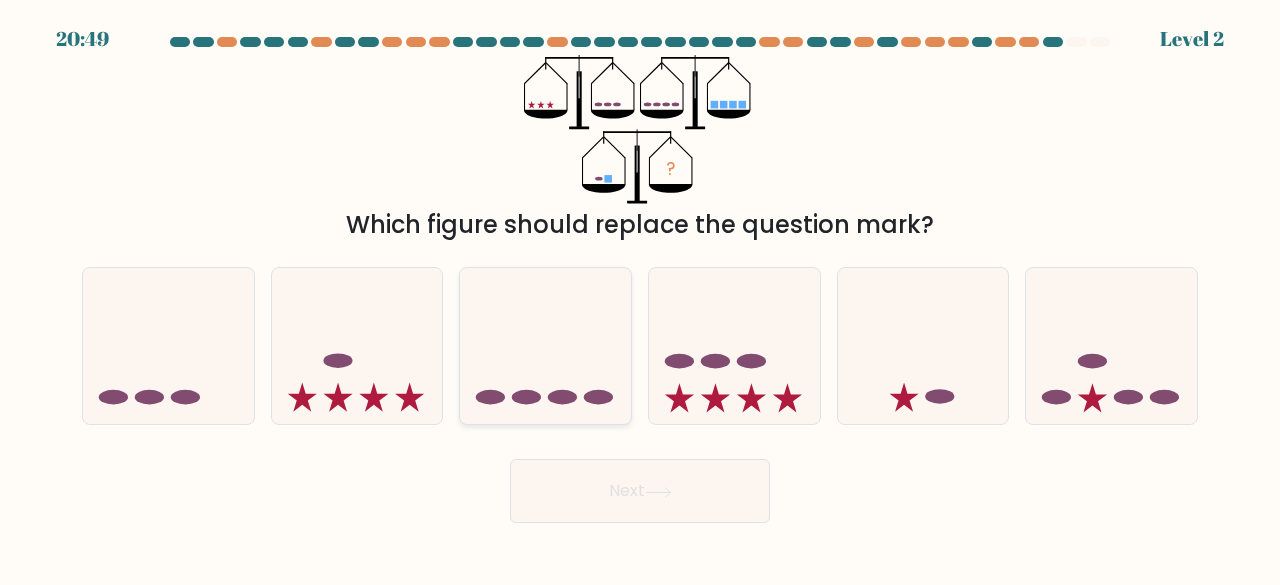 click 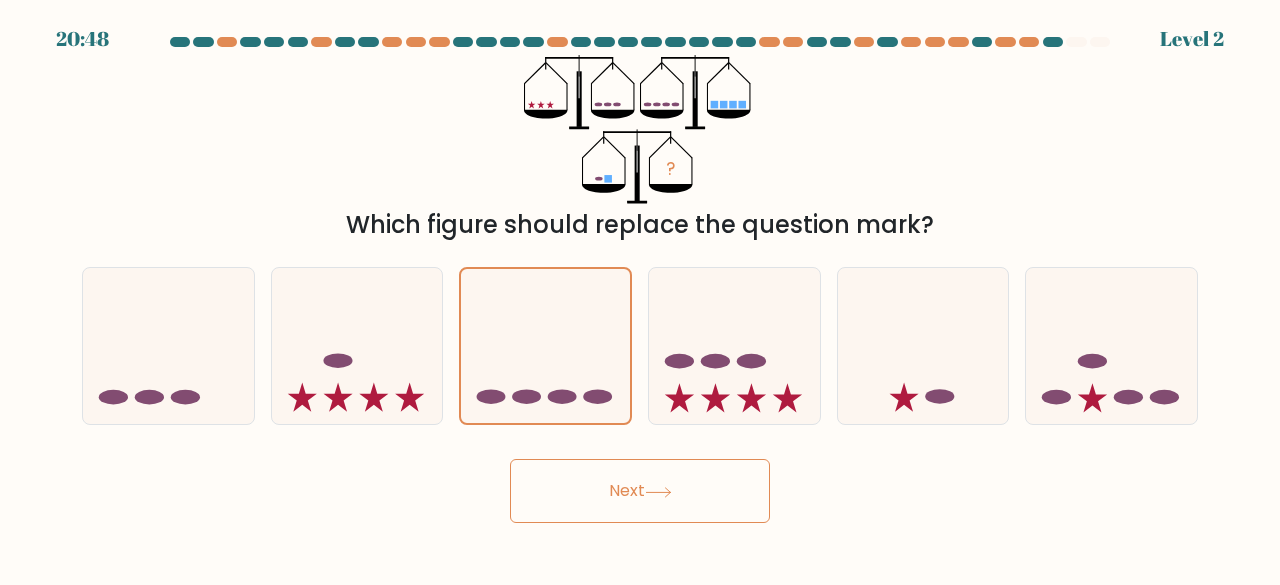 click on "Next" at bounding box center (640, 491) 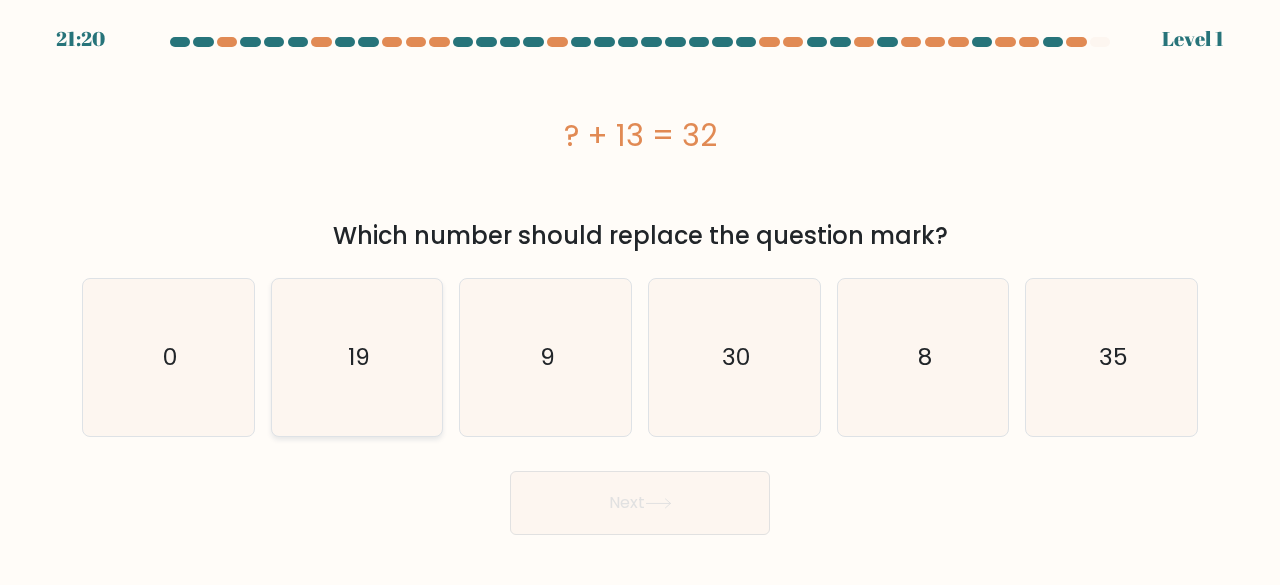 click on "19" 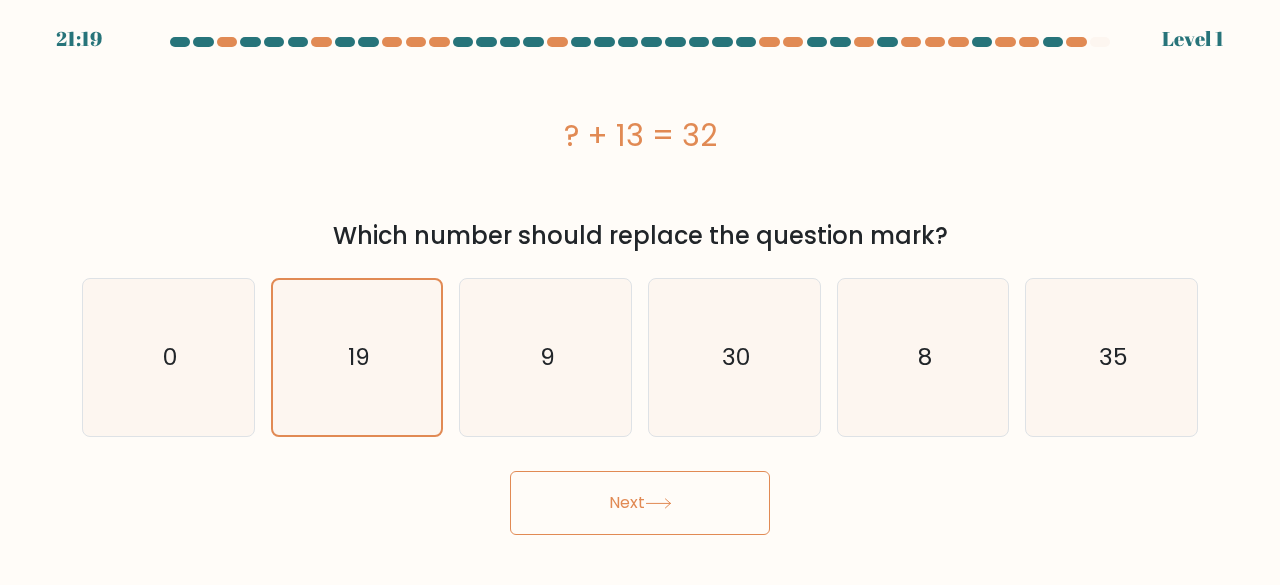 click on "Next" at bounding box center [640, 503] 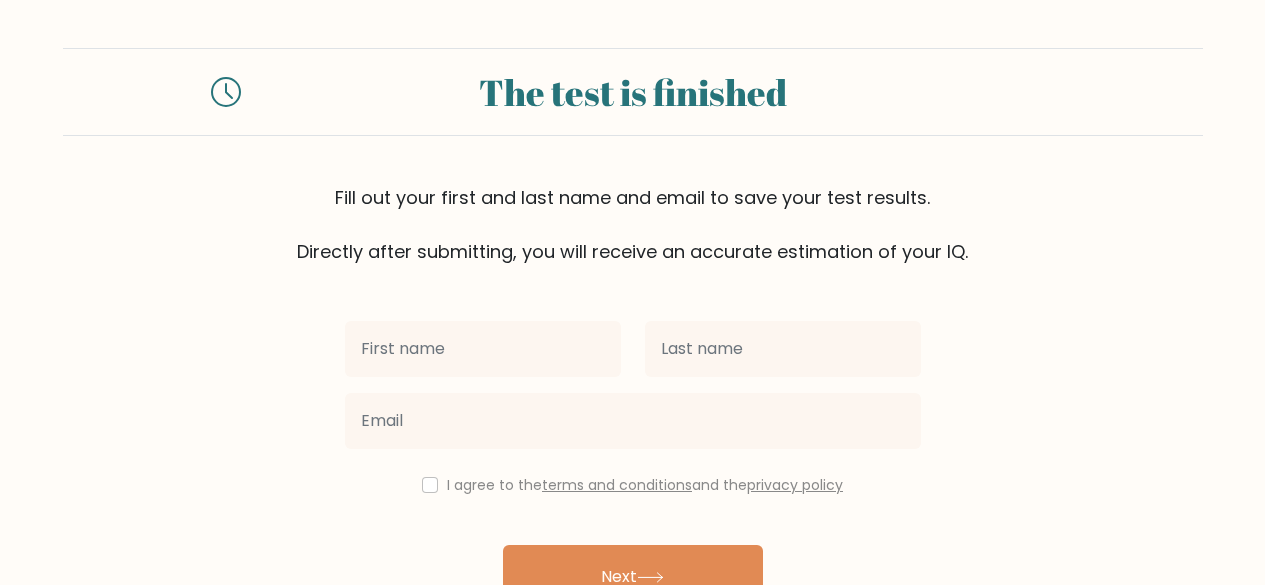 scroll, scrollTop: 0, scrollLeft: 0, axis: both 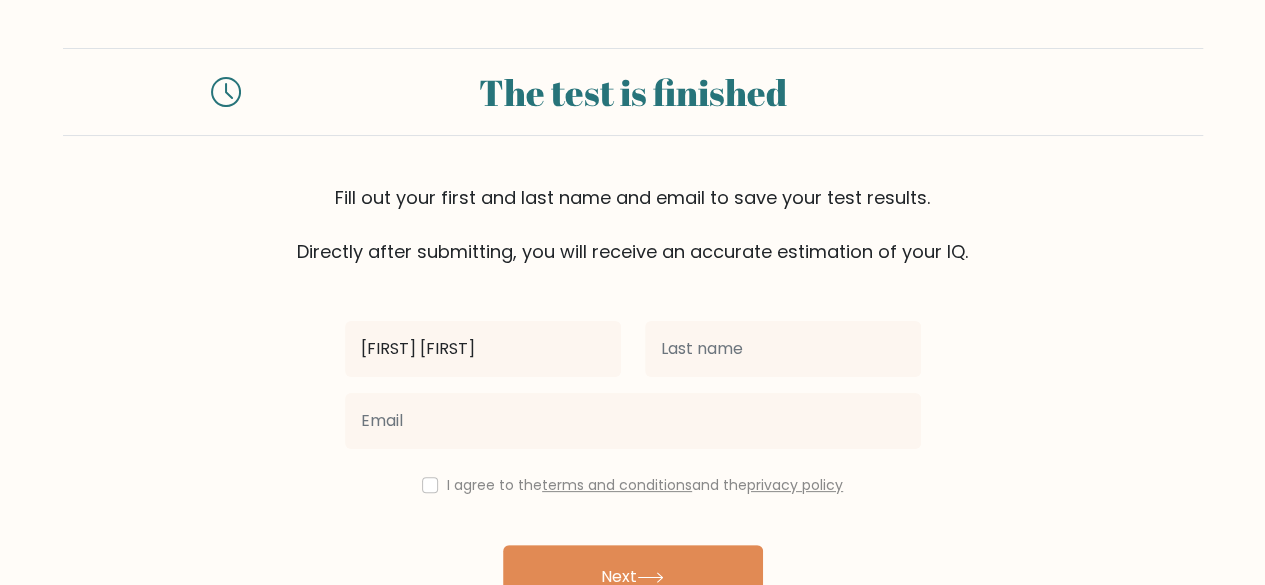 type on "[FIRST] [FIRST]" 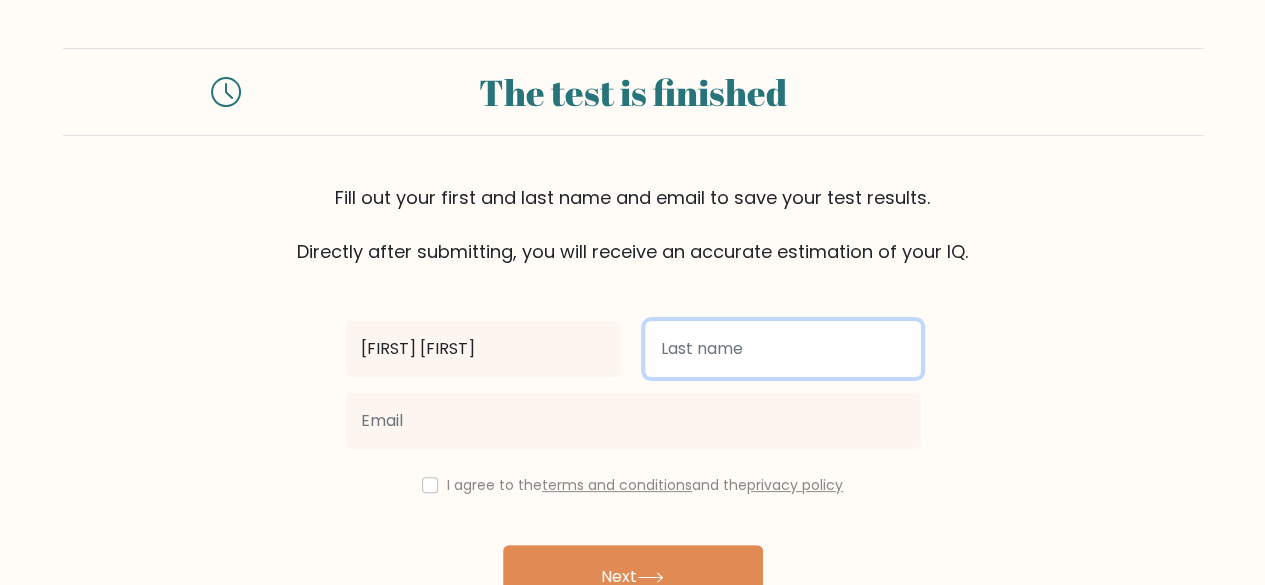 click at bounding box center [783, 349] 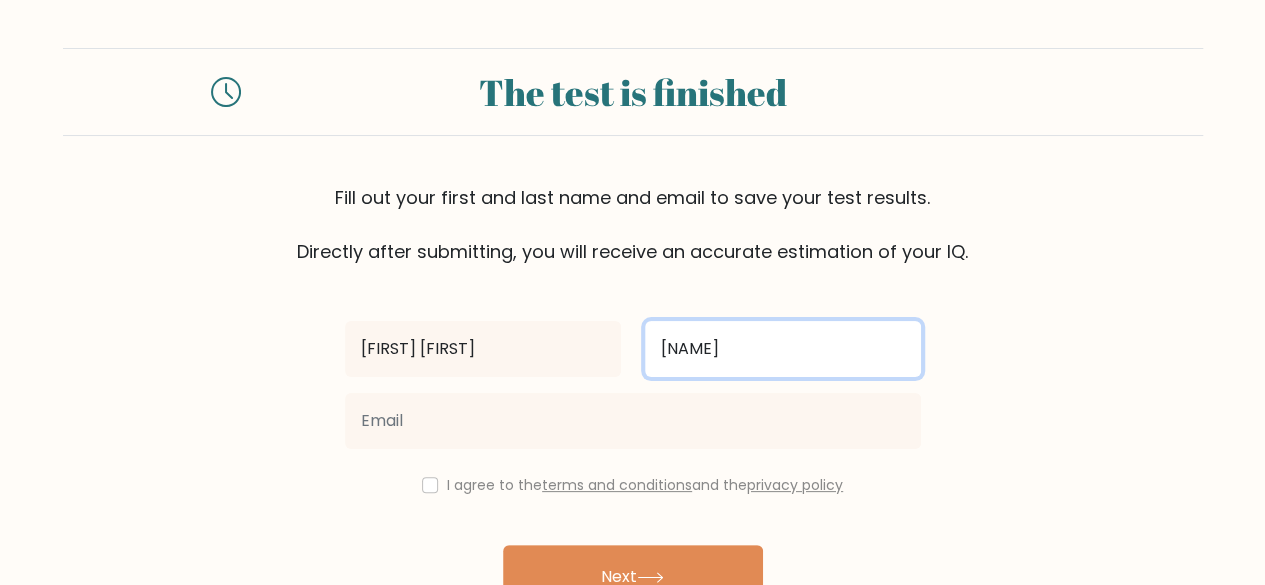 type on "[NAME]" 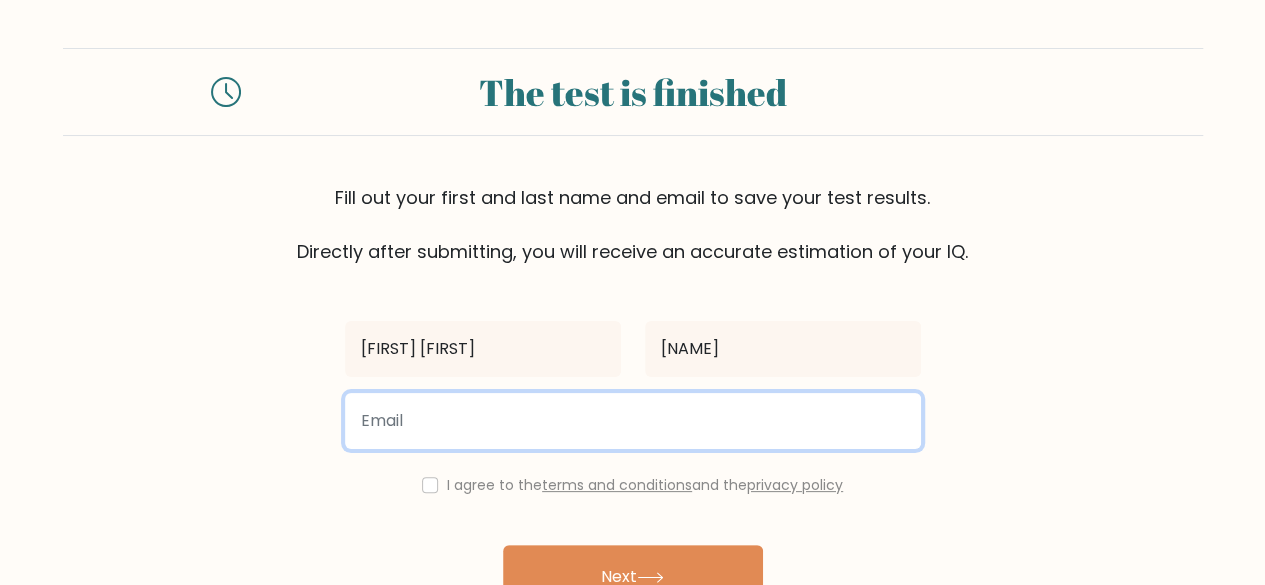 click at bounding box center (633, 421) 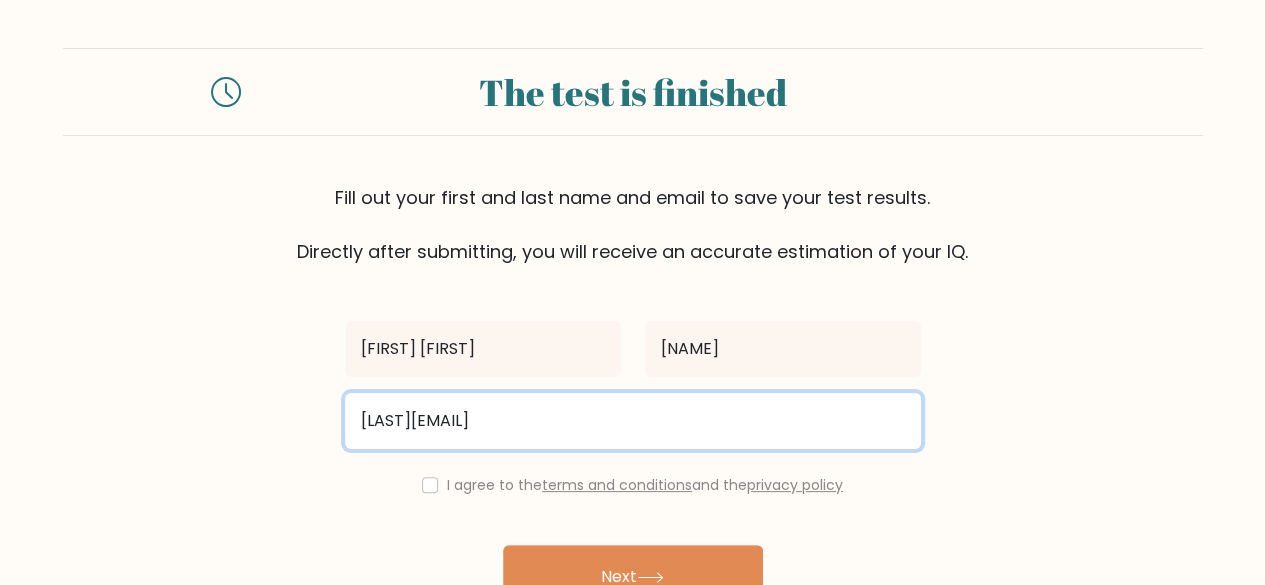 type on "[LAST][EMAIL]" 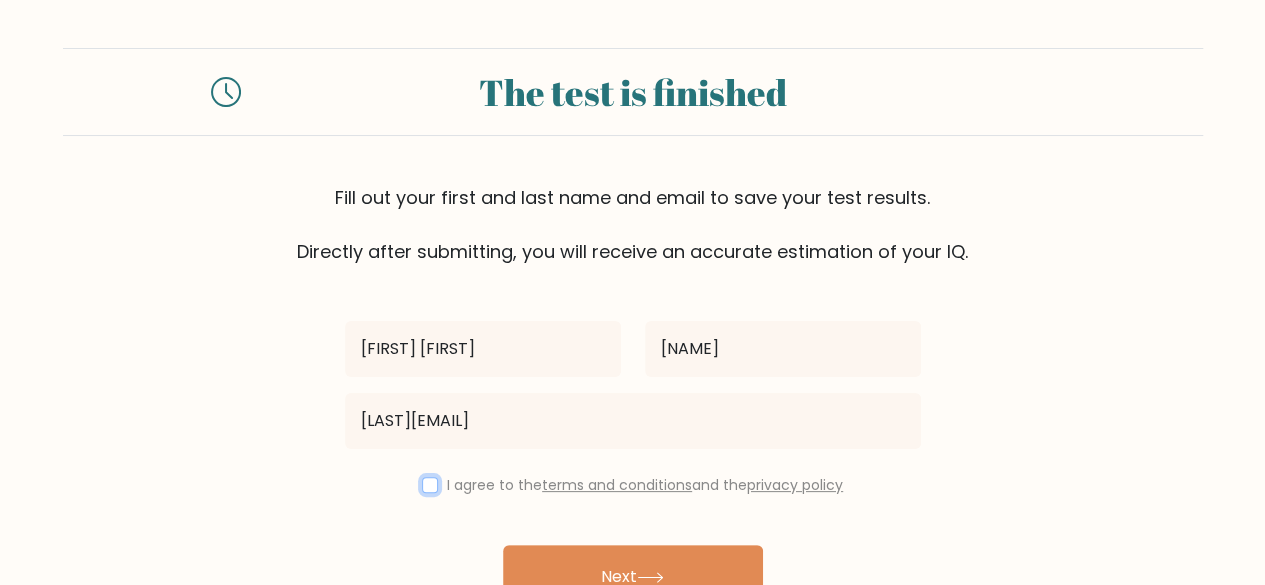 click at bounding box center (430, 485) 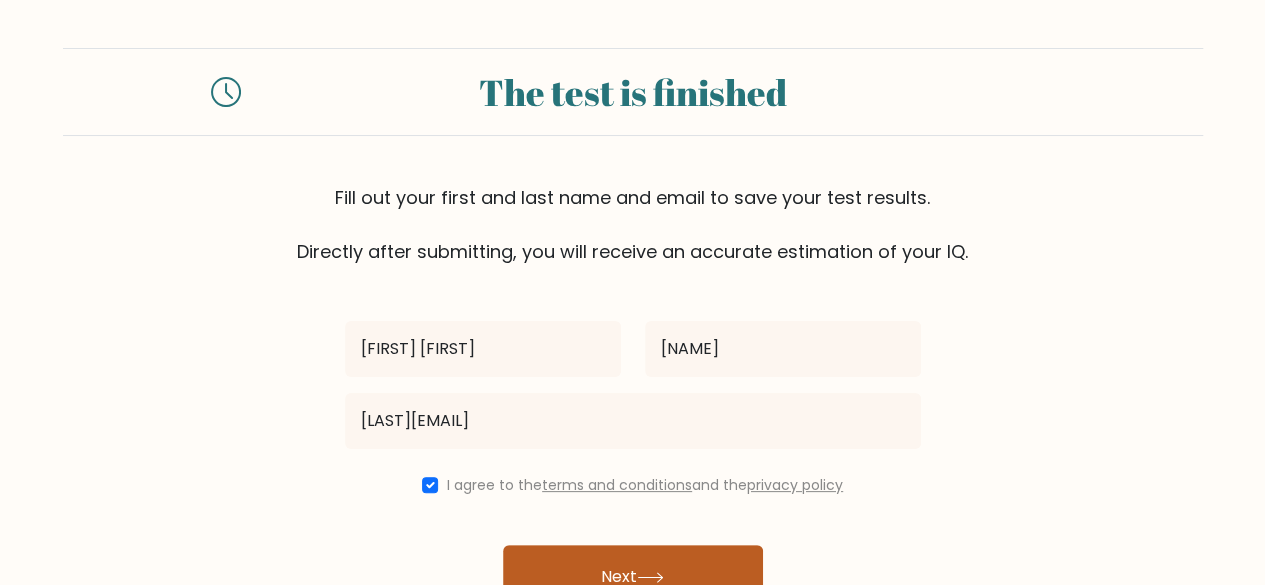 click on "Next" at bounding box center [633, 577] 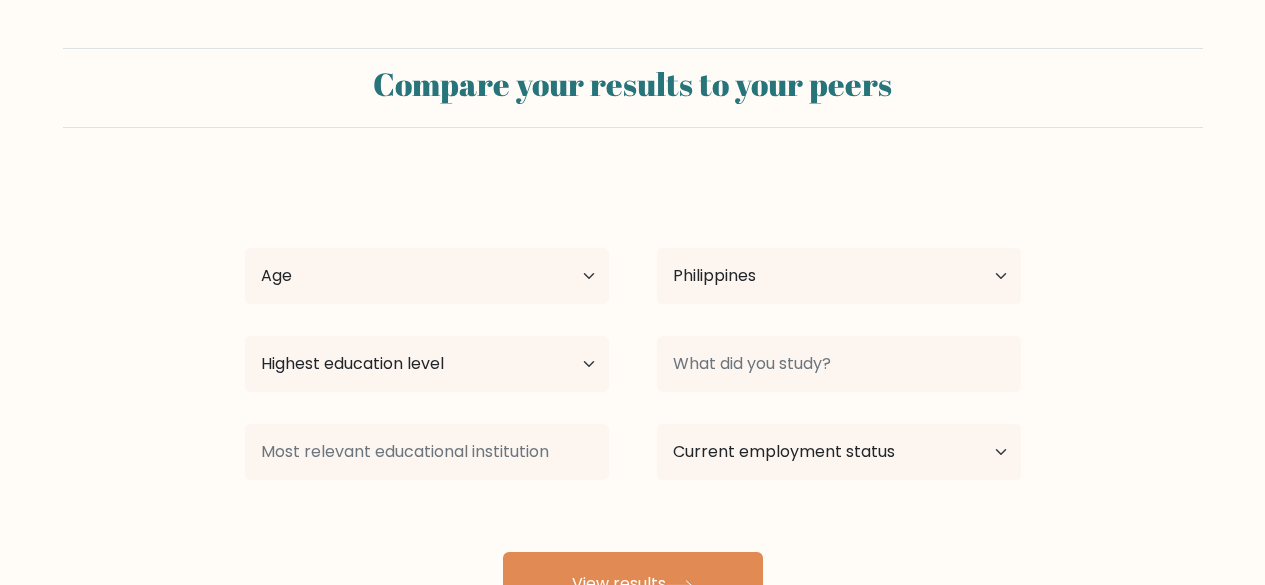 select on "PH" 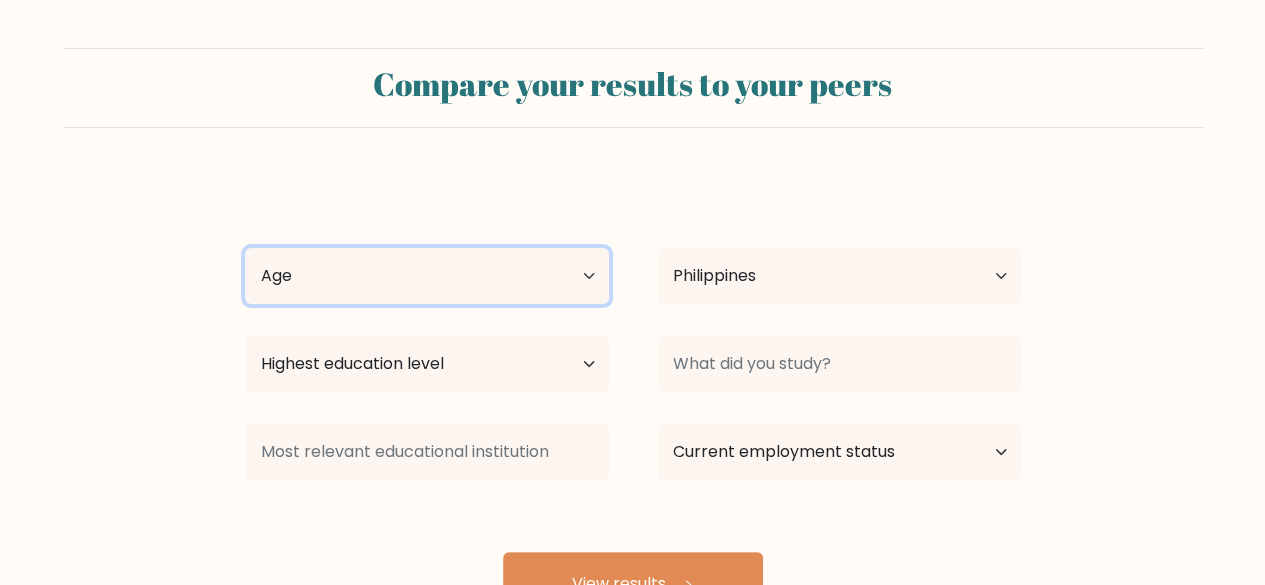 click on "Age
Under 18 years old
18-24 years old
25-34 years old
35-44 years old
45-54 years old
55-64 years old
65 years old and above" at bounding box center [427, 276] 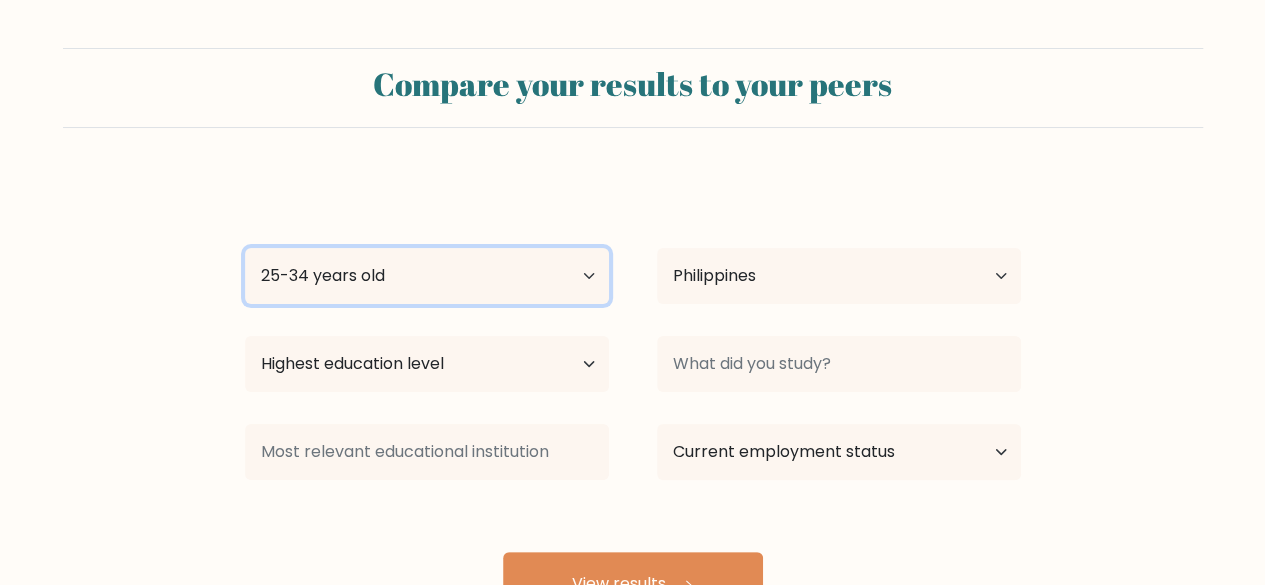click on "Age
Under 18 years old
18-24 years old
25-34 years old
35-44 years old
45-54 years old
55-64 years old
65 years old and above" at bounding box center [427, 276] 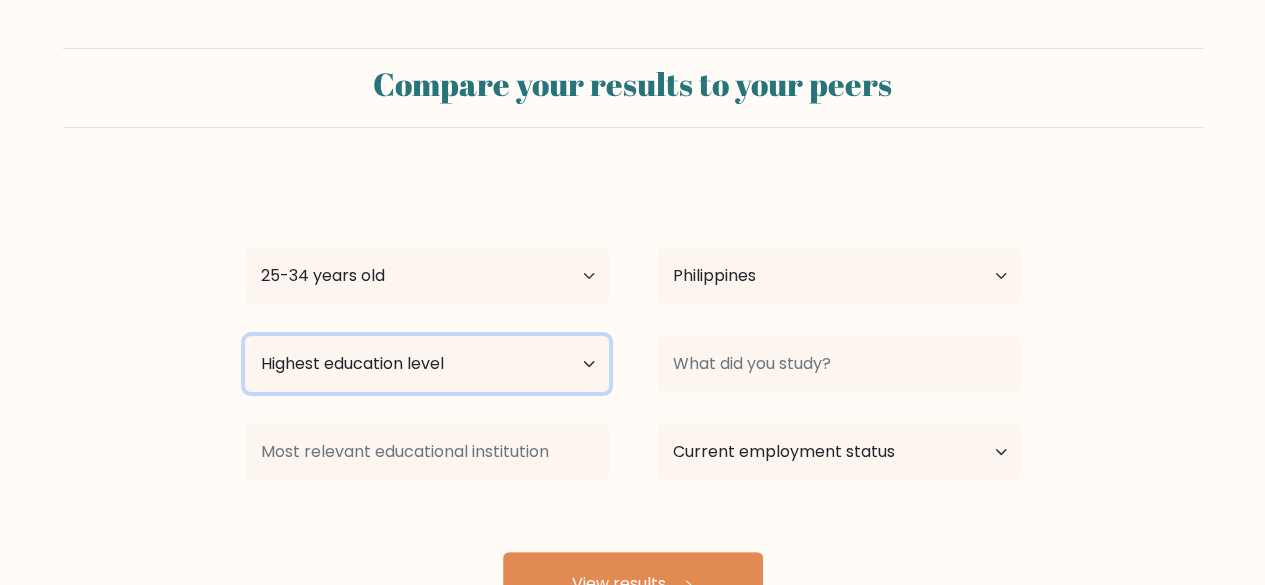 click on "Highest education level
No schooling
Primary
Lower Secondary
Upper Secondary
Occupation Specific
Bachelor's degree
Master's degree
Doctoral degree" at bounding box center [427, 364] 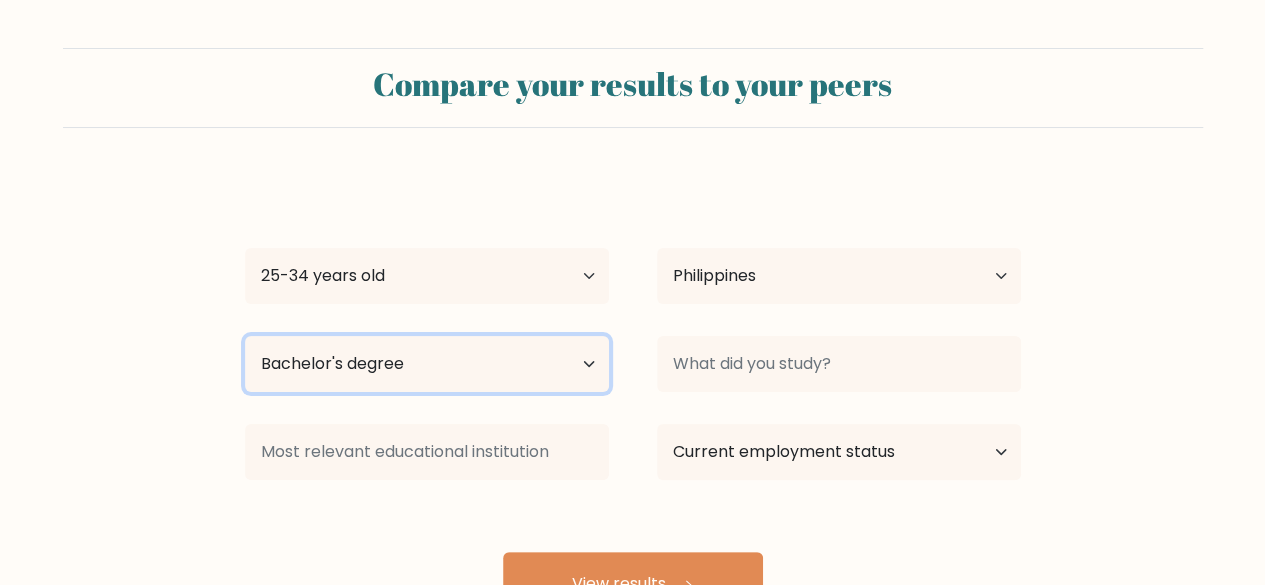 click on "Highest education level
No schooling
Primary
Lower Secondary
Upper Secondary
Occupation Specific
Bachelor's degree
Master's degree
Doctoral degree" at bounding box center (427, 364) 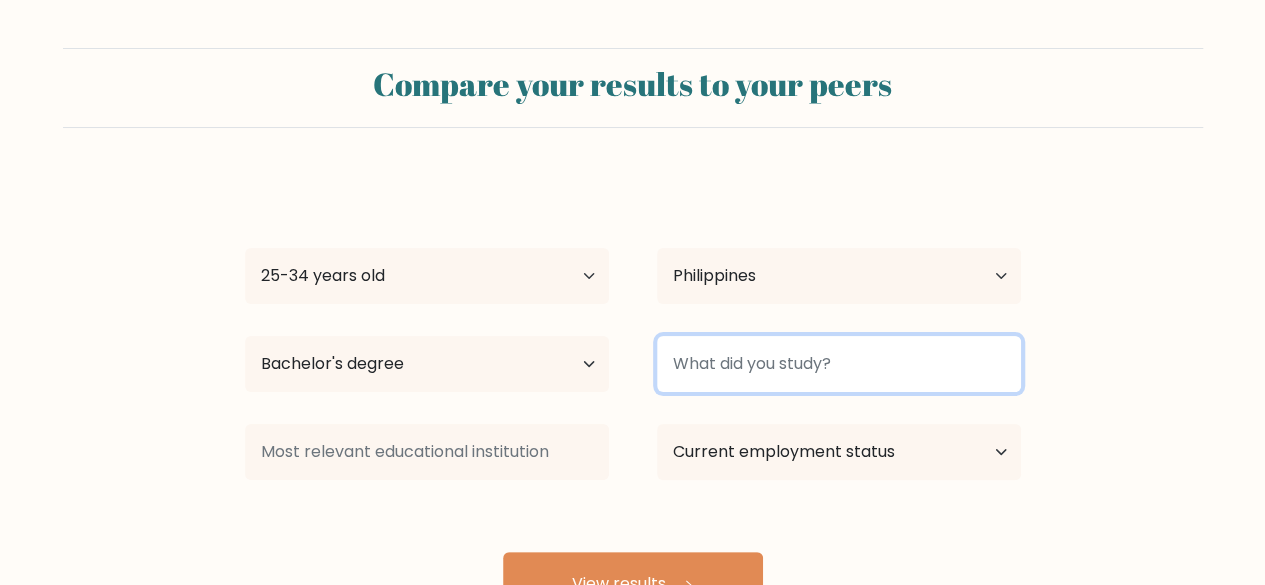 click at bounding box center [839, 364] 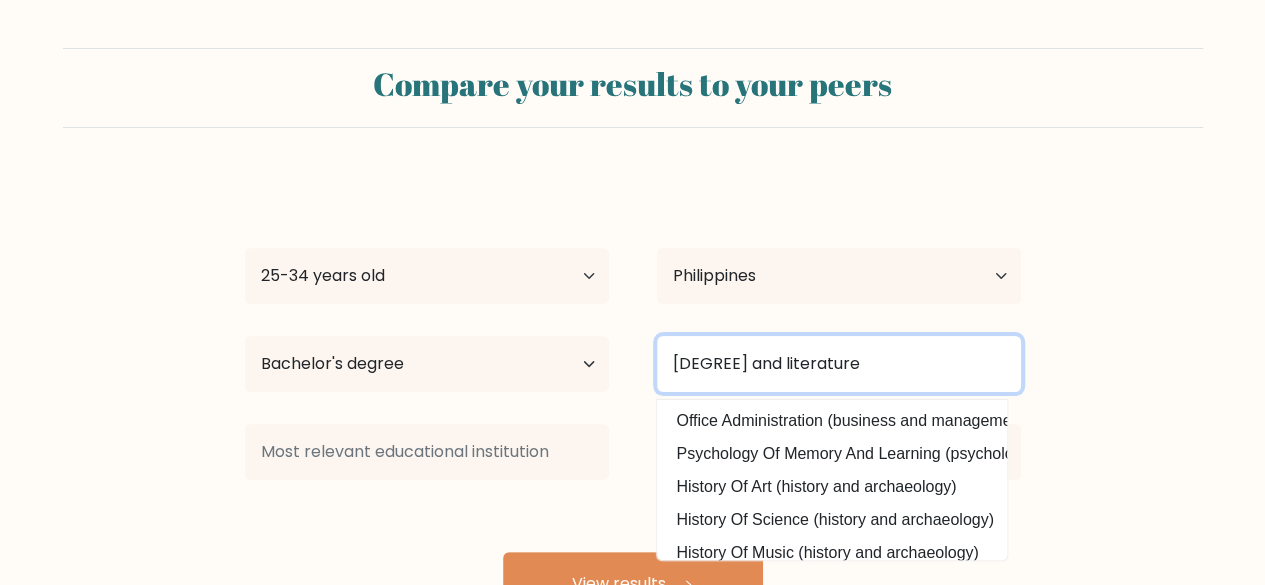 type on "Bachelor of Arts and literature" 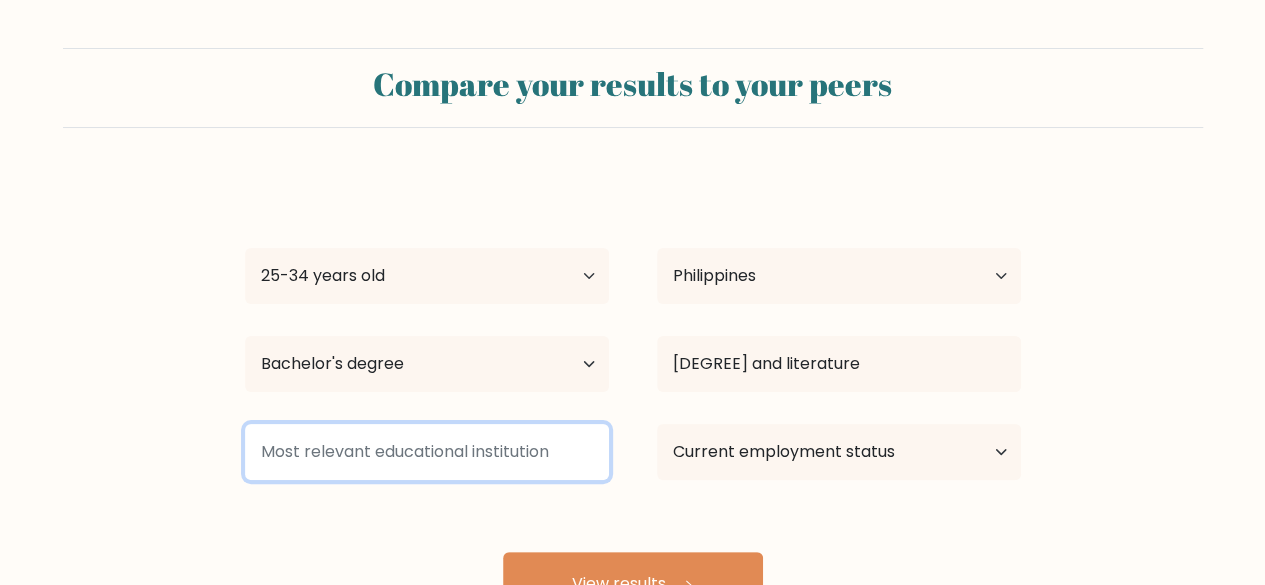 click at bounding box center (427, 452) 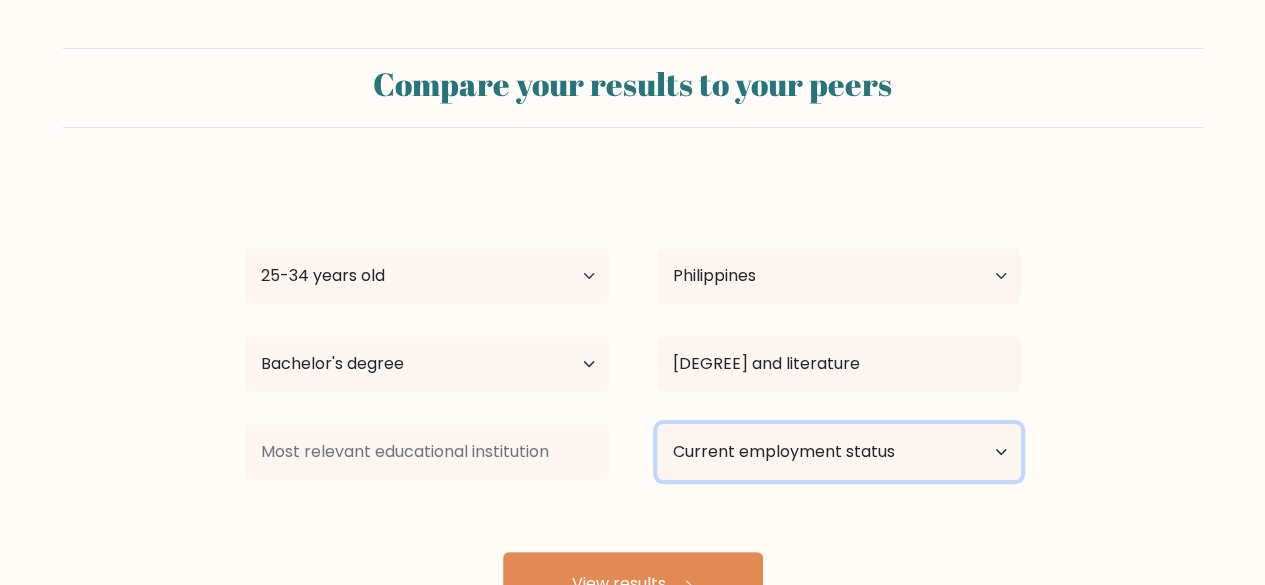click on "Current employment status
Employed
Student
Retired
Other / prefer not to answer" at bounding box center (839, 452) 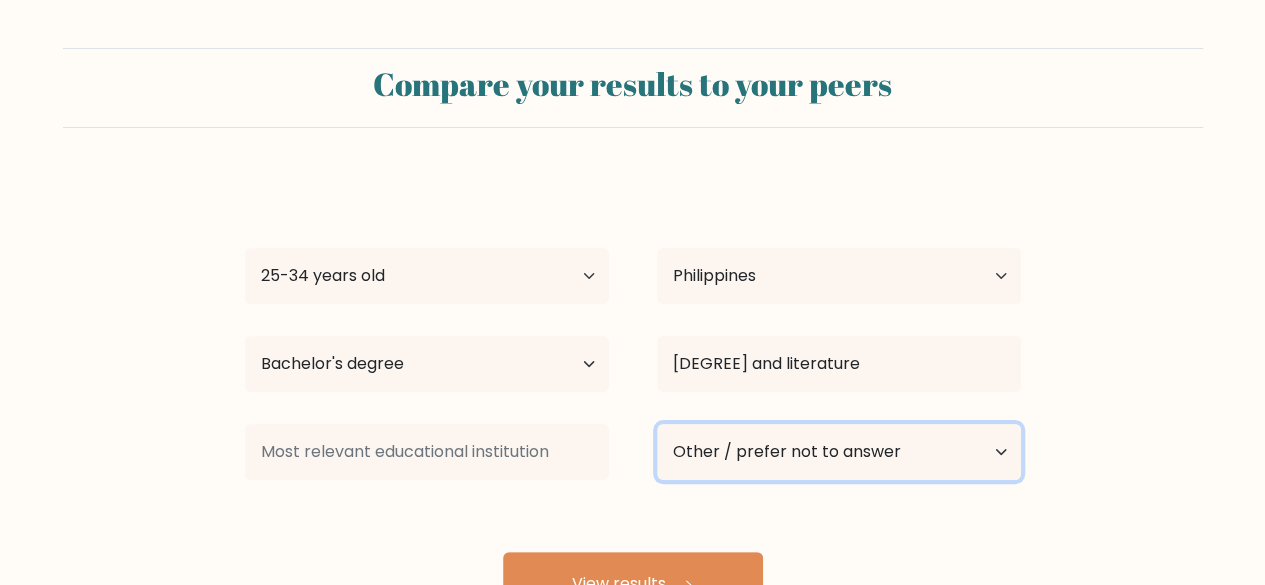 click on "Current employment status
Employed
Student
Retired
Other / prefer not to answer" at bounding box center (839, 452) 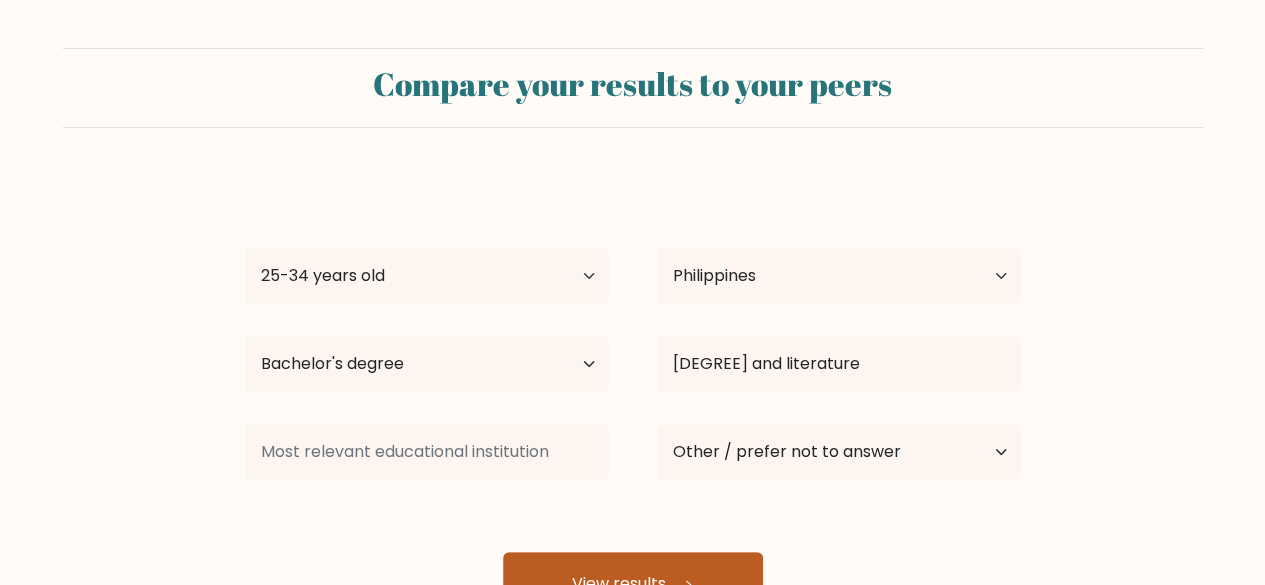 click on "View results" at bounding box center [633, 584] 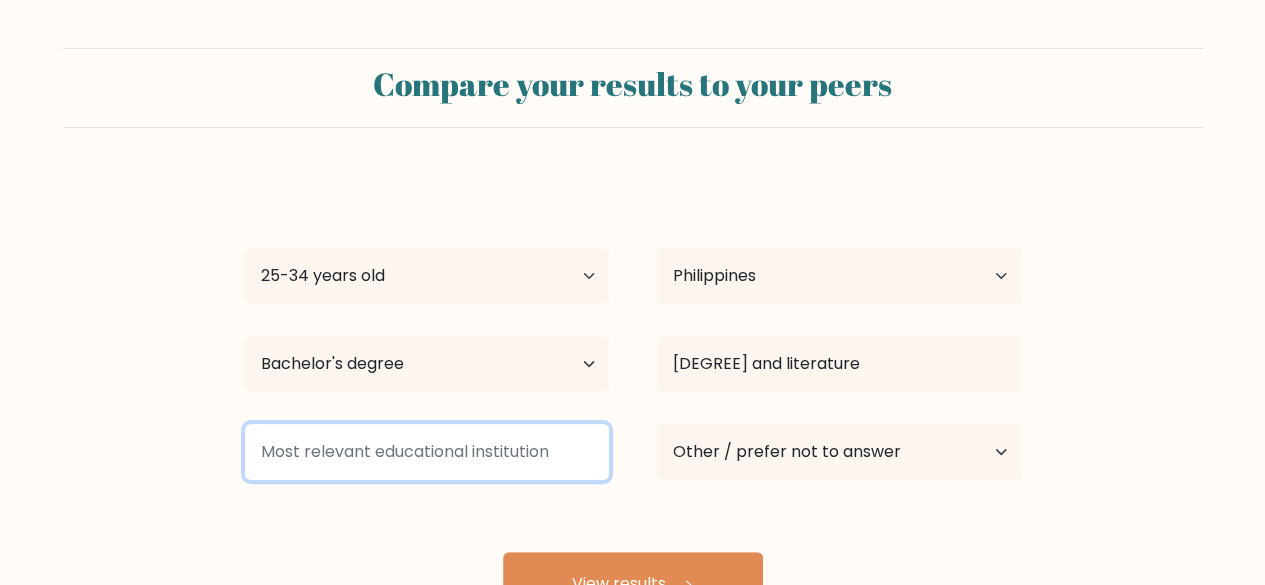 click at bounding box center [427, 452] 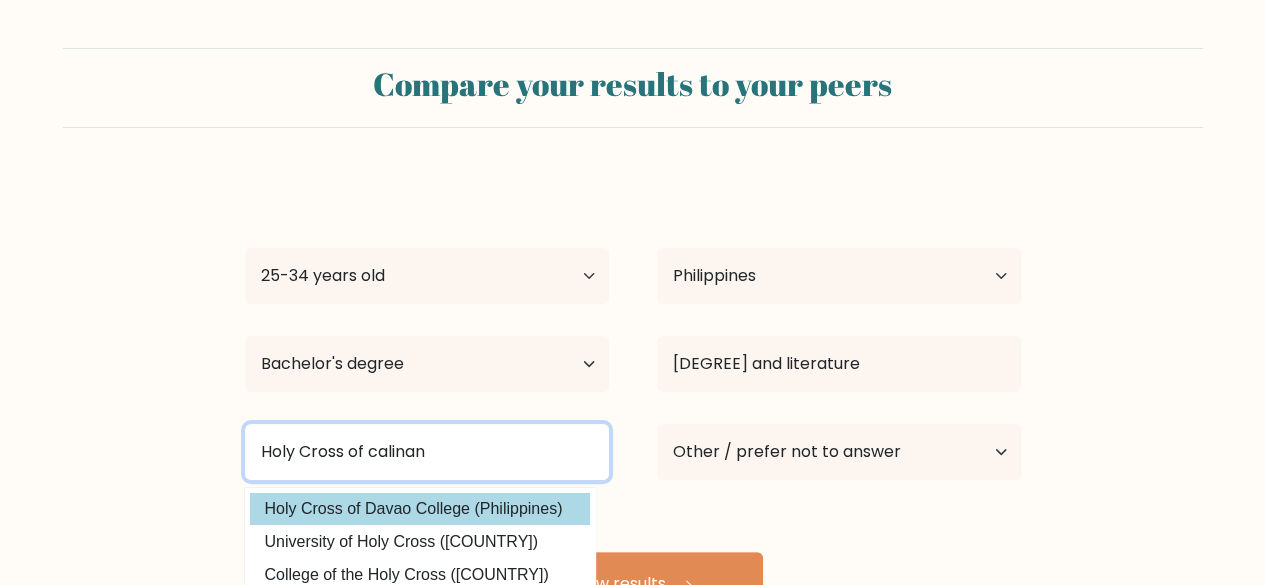 type on "Holy Cross of calinan" 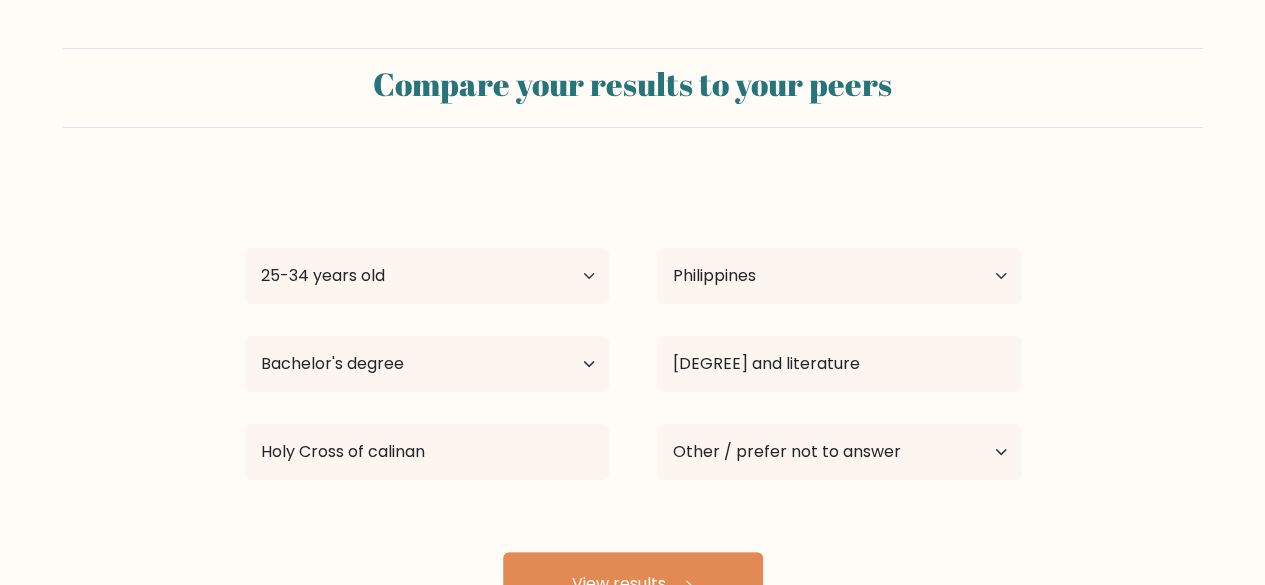 click on "Dorothy Joy
Dulfo
Age
Under 18 years old
18-24 years old
25-34 years old
35-44 years old
45-54 years old
55-64 years old
65 years old and above
Country
Afghanistan
Albania
Algeria
American Samoa
Andorra
Angola
Anguilla
Antarctica
Antigua and Barbuda
Argentina
Armenia
Aruba
Australia
Austria
Azerbaijan
Bahamas
Bahrain
Bangladesh
Barbados
Belarus
Belgium
Belize
Benin
Bermuda
Bhutan
Bolivia
Bonaire, Sint Eustatius and Saba
Bosnia and Herzegovina
Botswana
Bouvet Island
Brazil
Brunei" at bounding box center [633, 396] 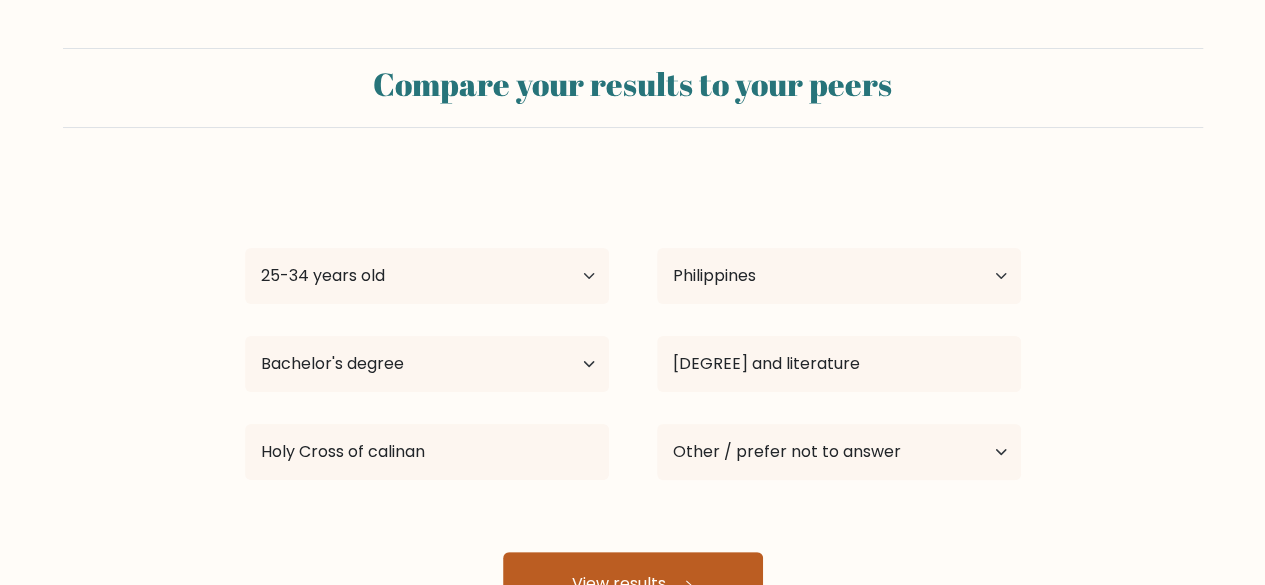 click on "View results" at bounding box center (633, 584) 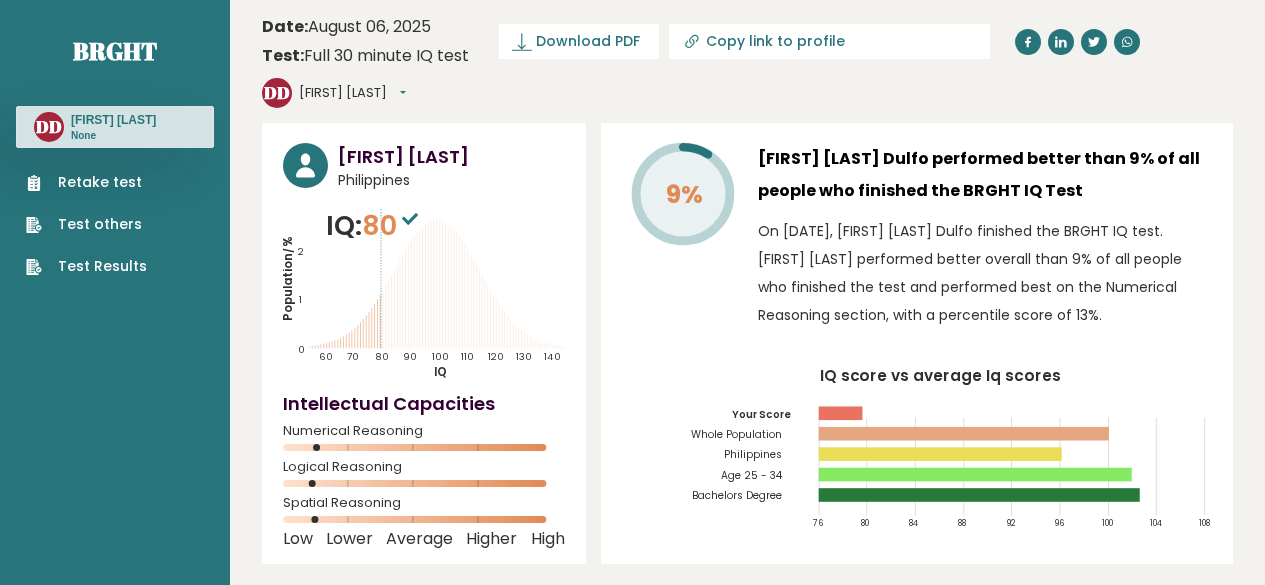 scroll, scrollTop: 0, scrollLeft: 0, axis: both 